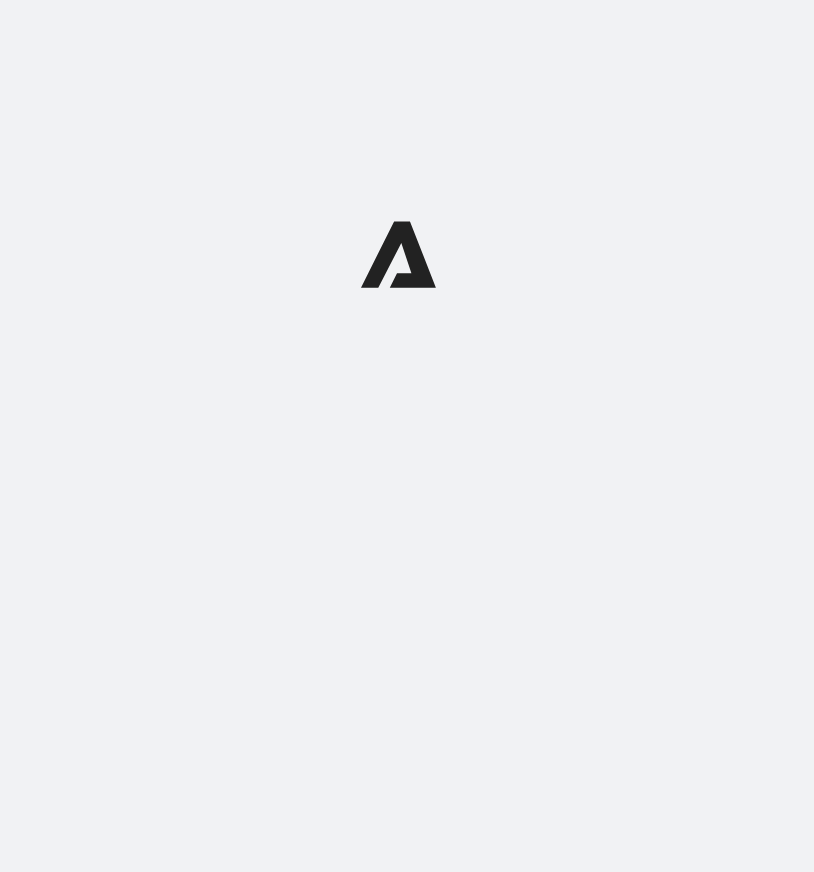 scroll, scrollTop: 0, scrollLeft: 0, axis: both 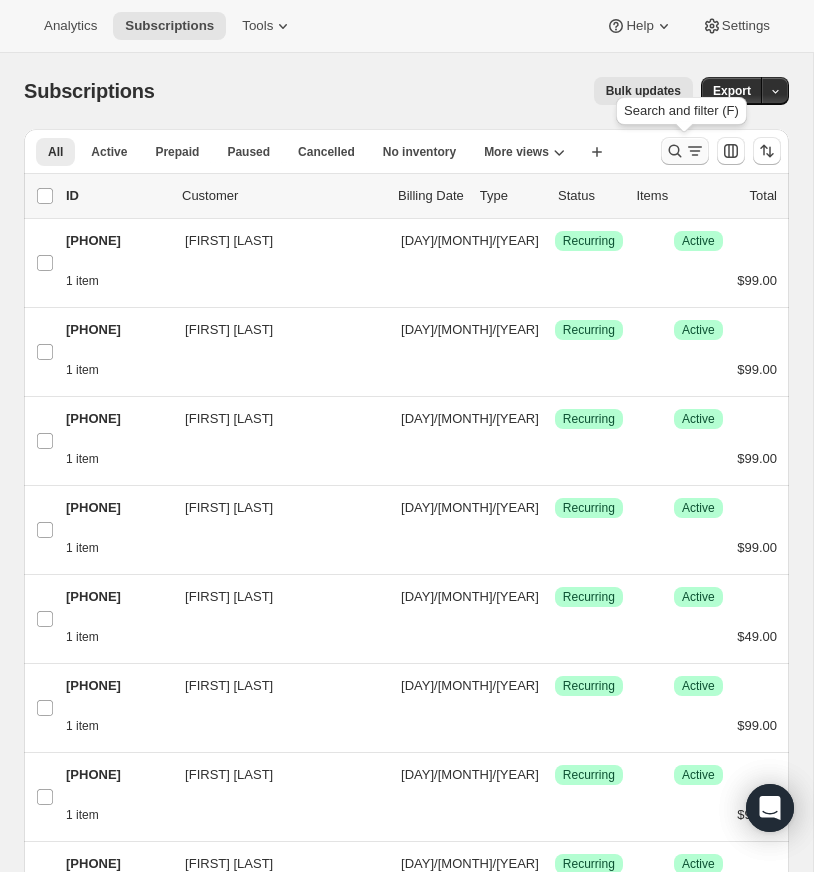 click 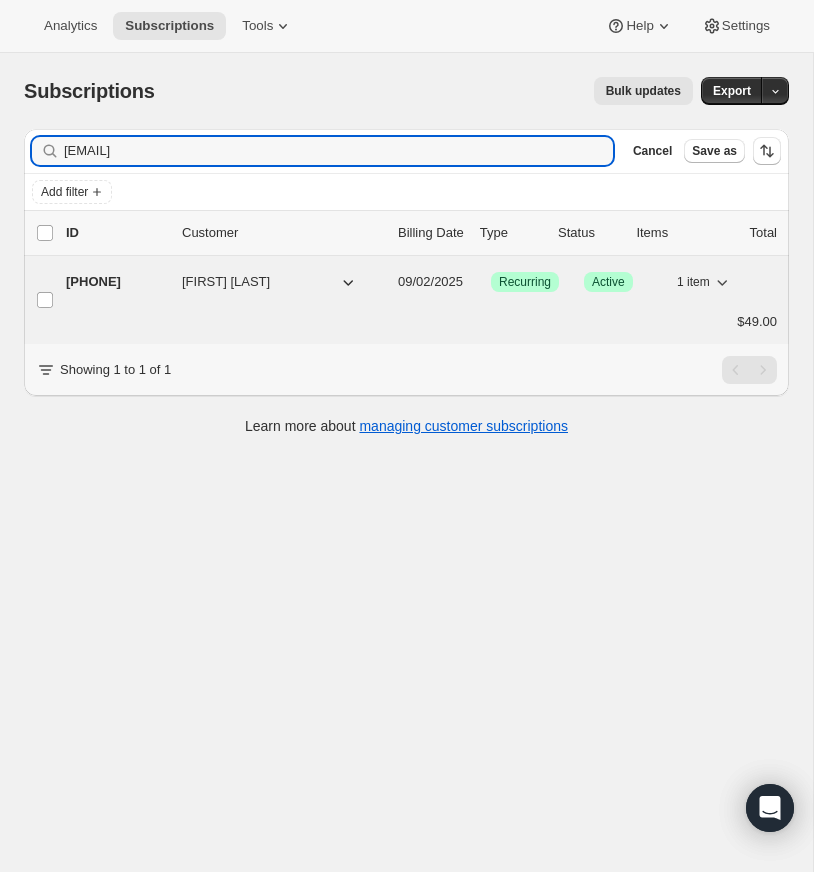 type on "[EMAIL]" 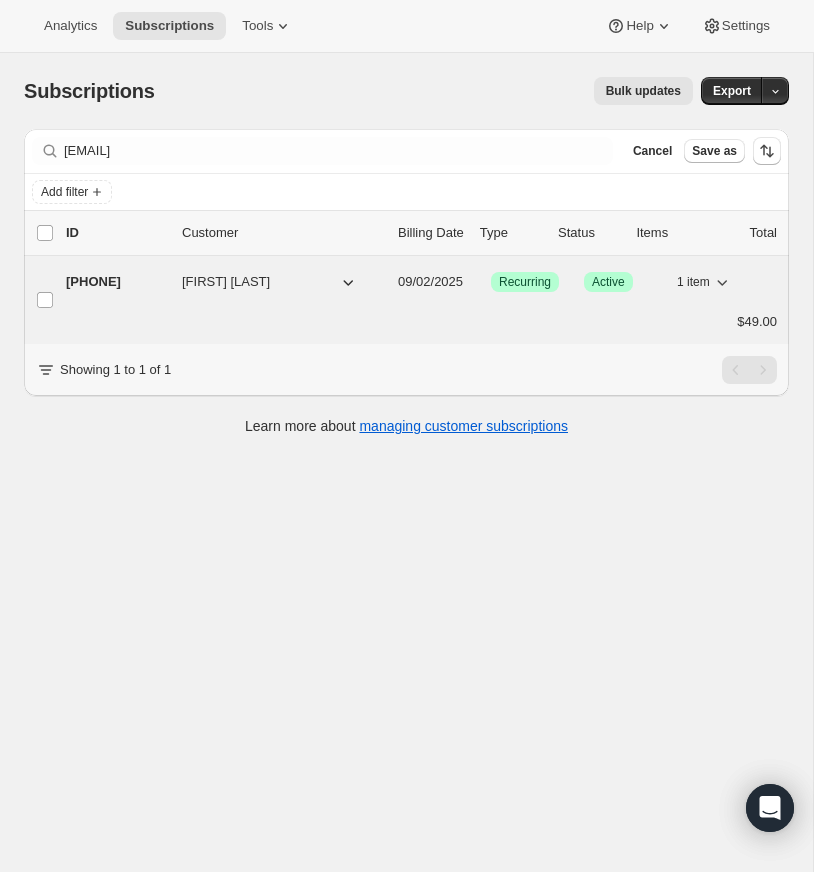 click on "[PHONE]" at bounding box center [116, 282] 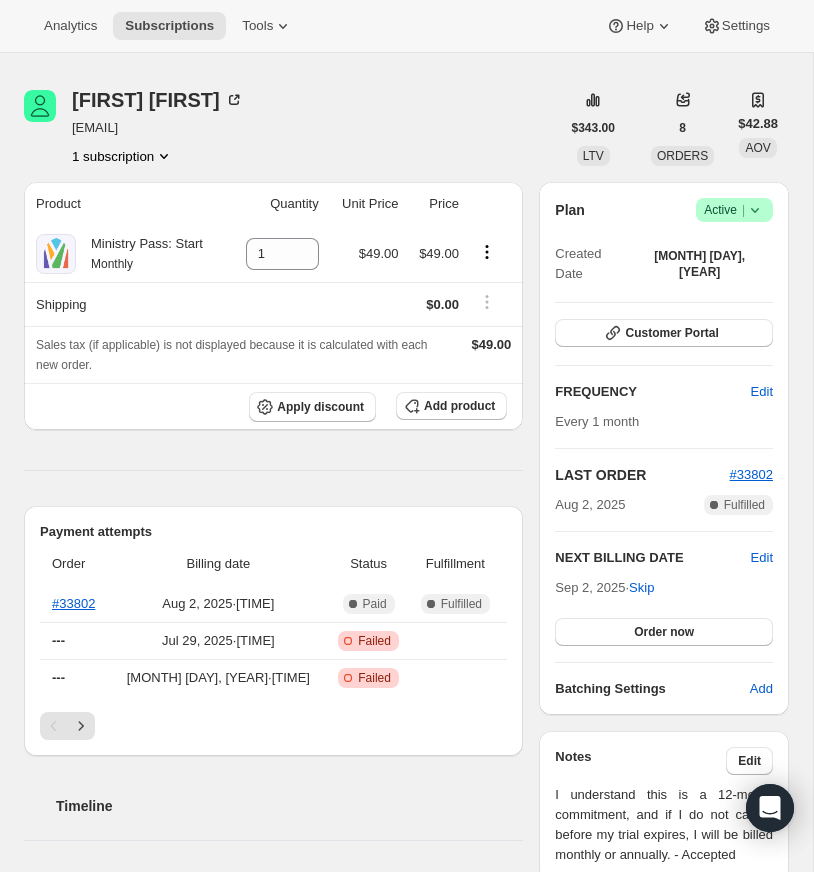 scroll, scrollTop: 84, scrollLeft: 0, axis: vertical 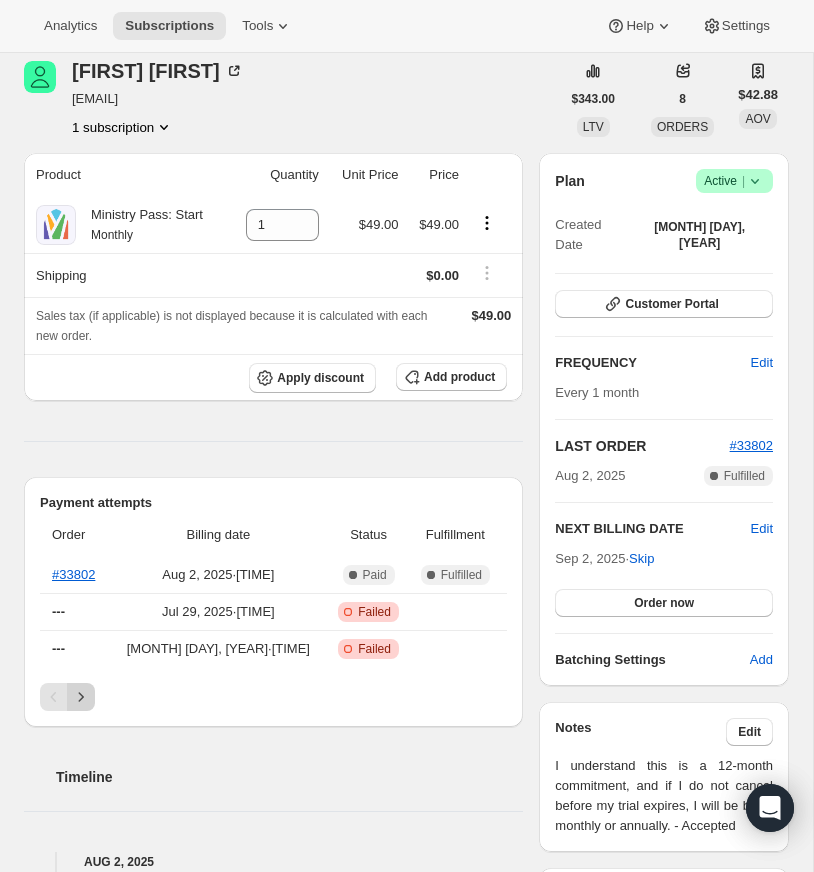 click 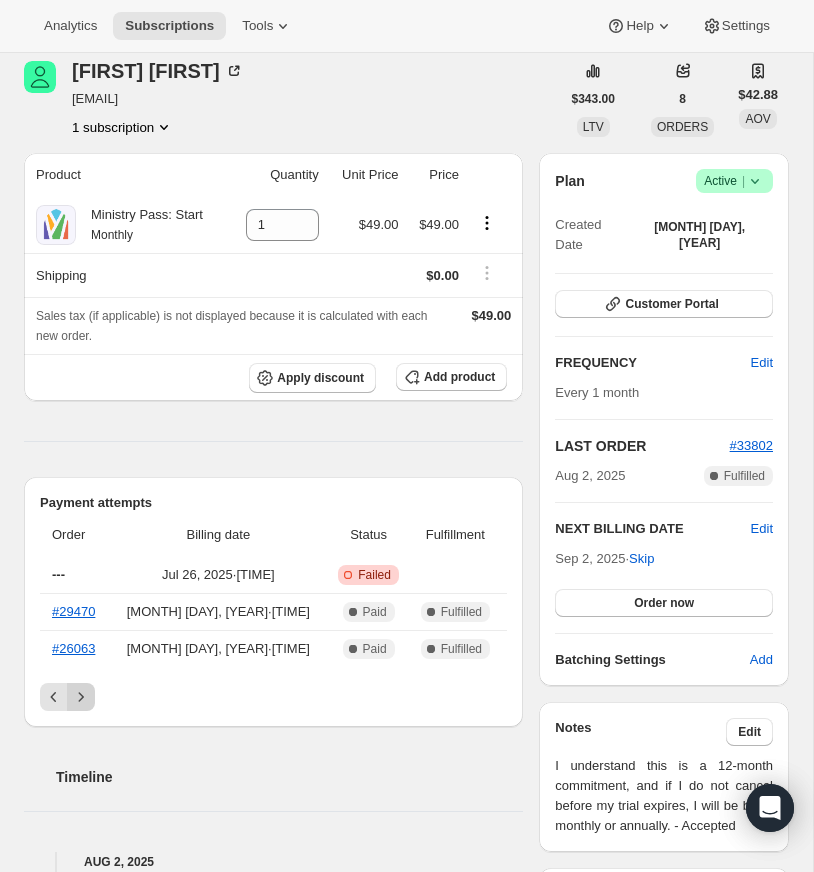 click 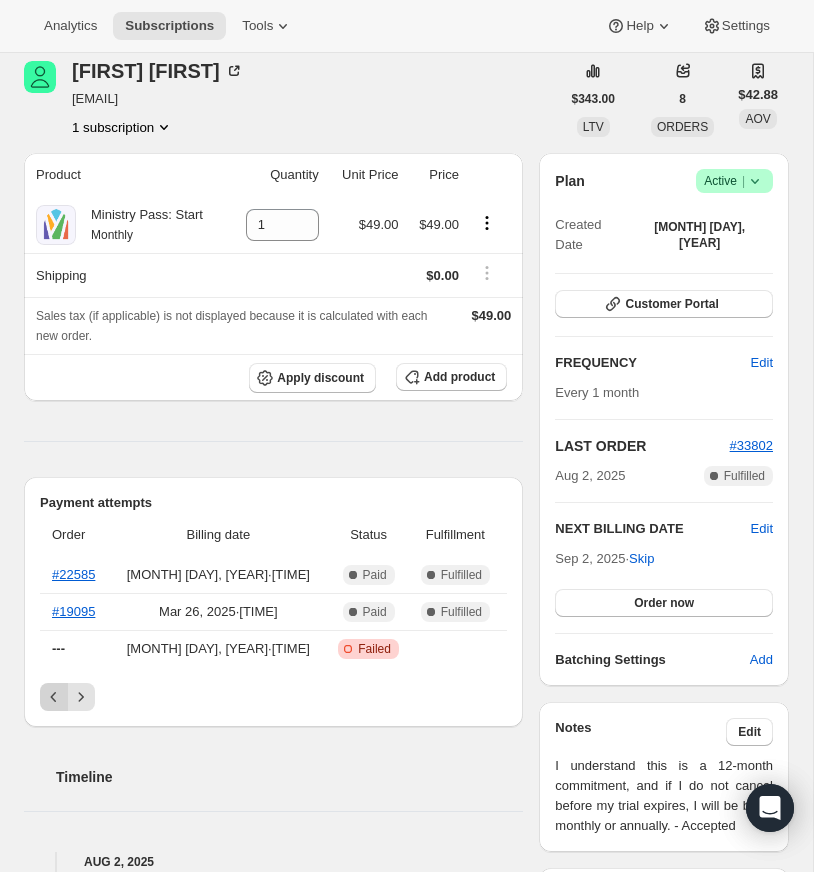 click 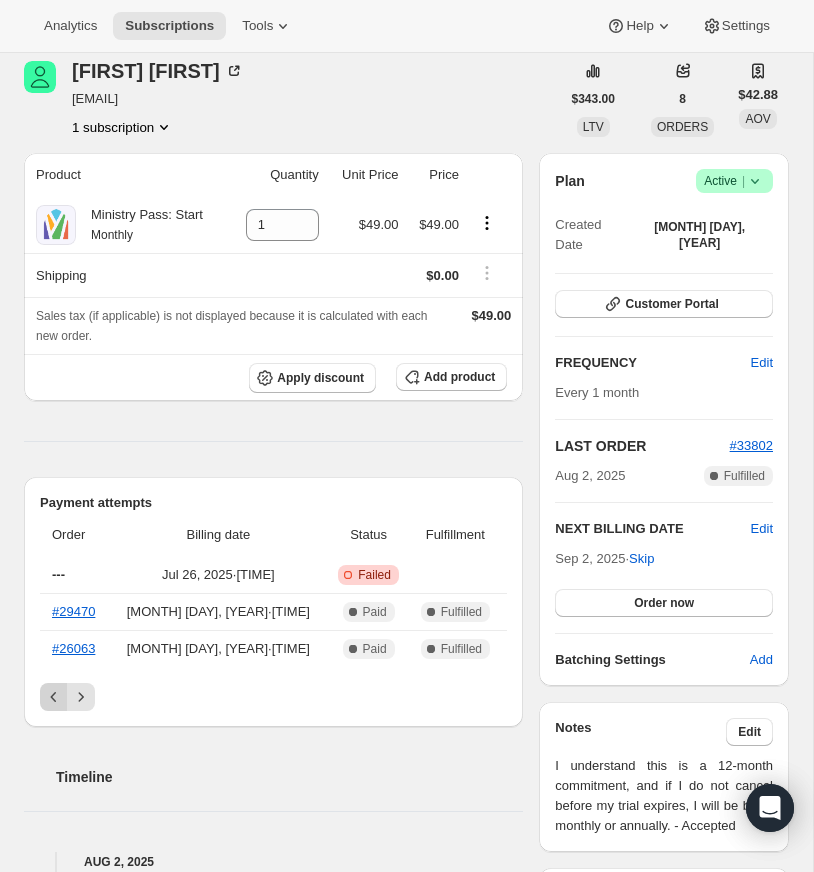 click 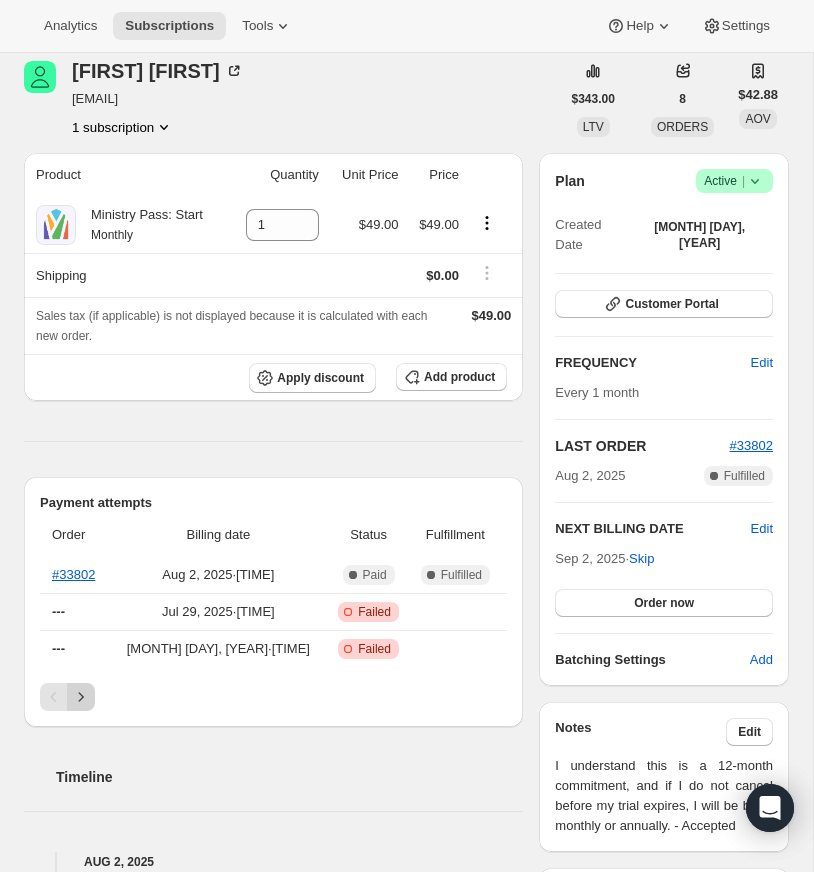 click 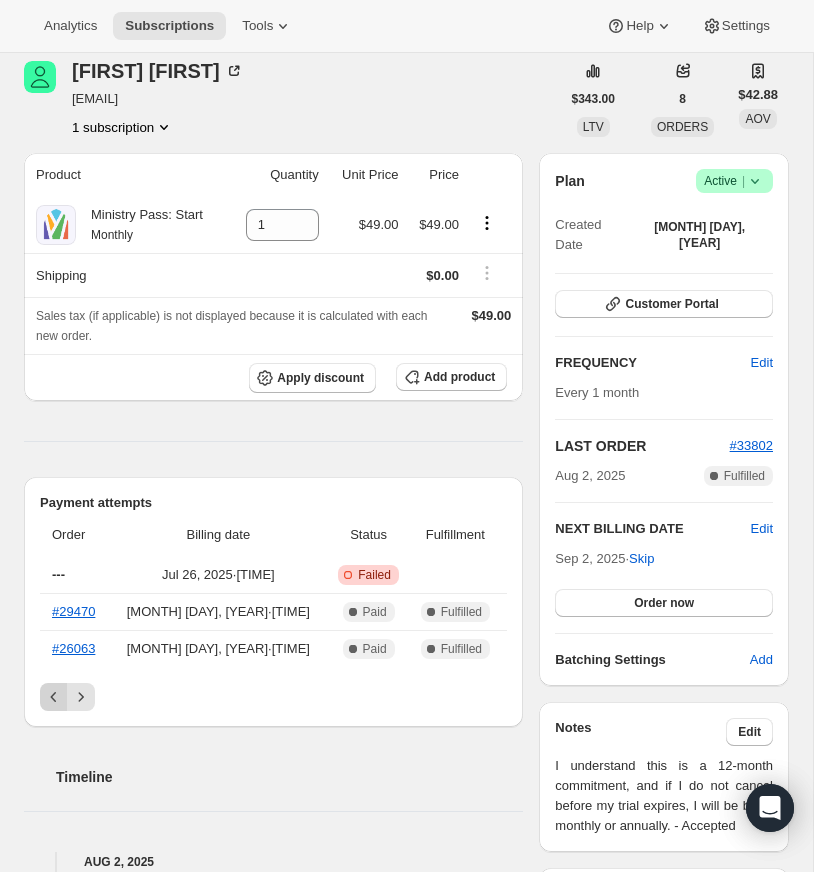 click 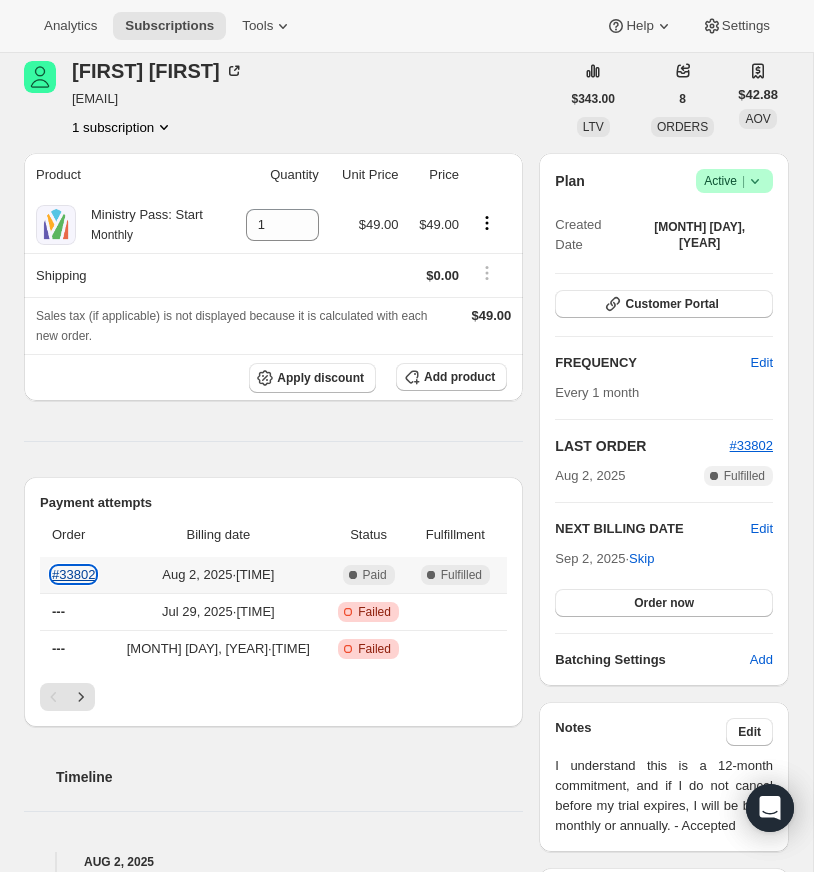 scroll, scrollTop: 85, scrollLeft: 0, axis: vertical 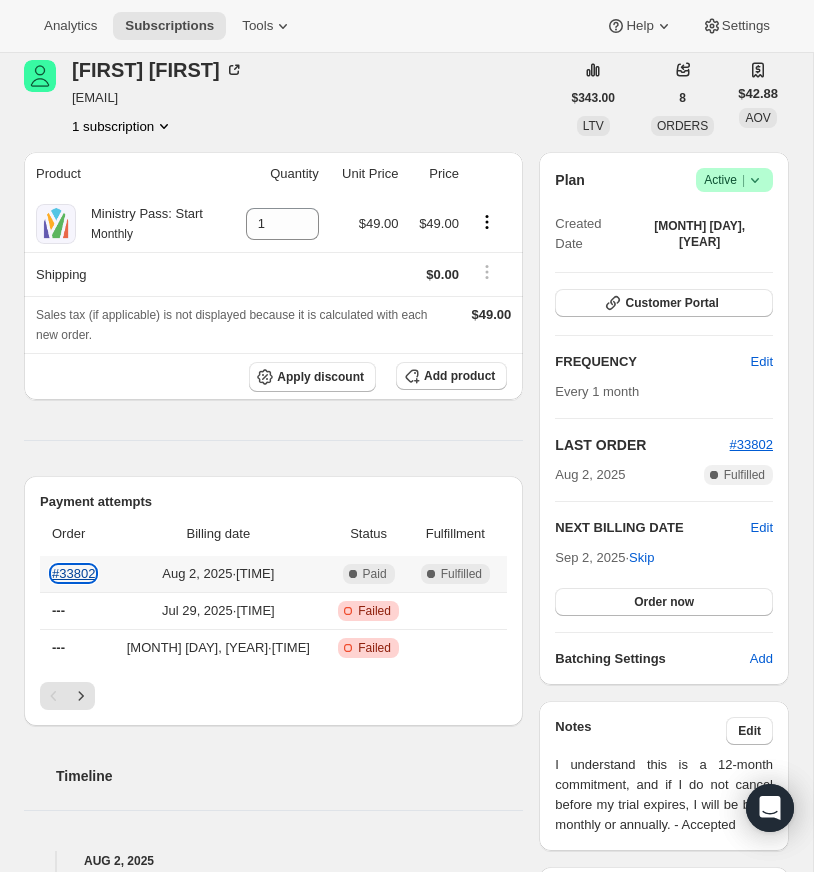 click on "#[NUMBER]" at bounding box center (73, 573) 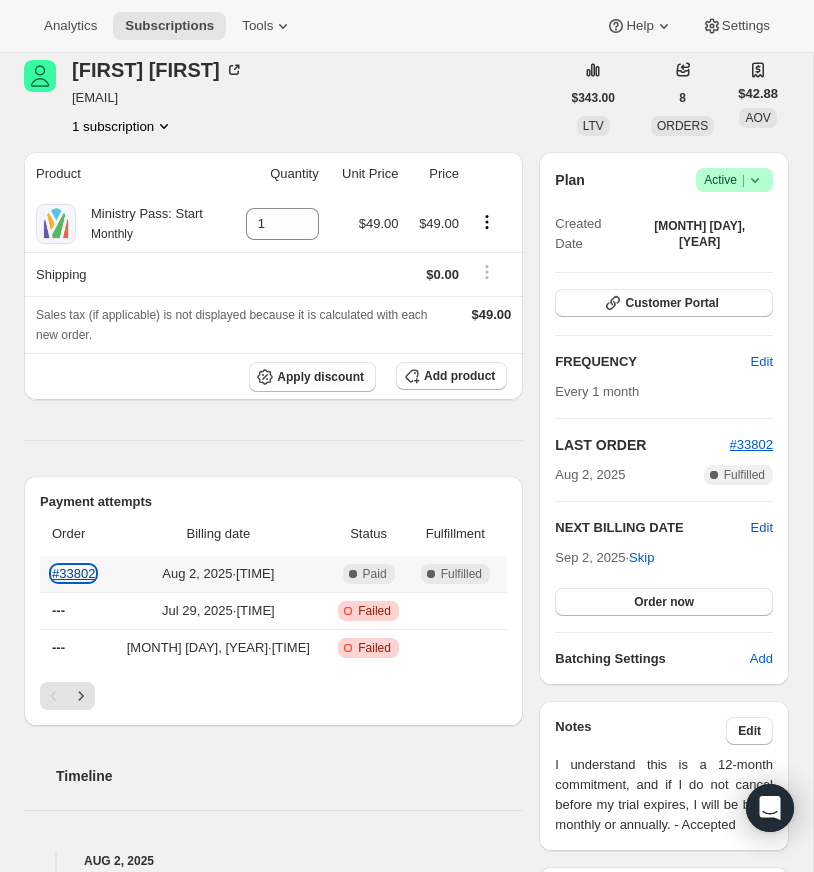 scroll, scrollTop: 81, scrollLeft: 0, axis: vertical 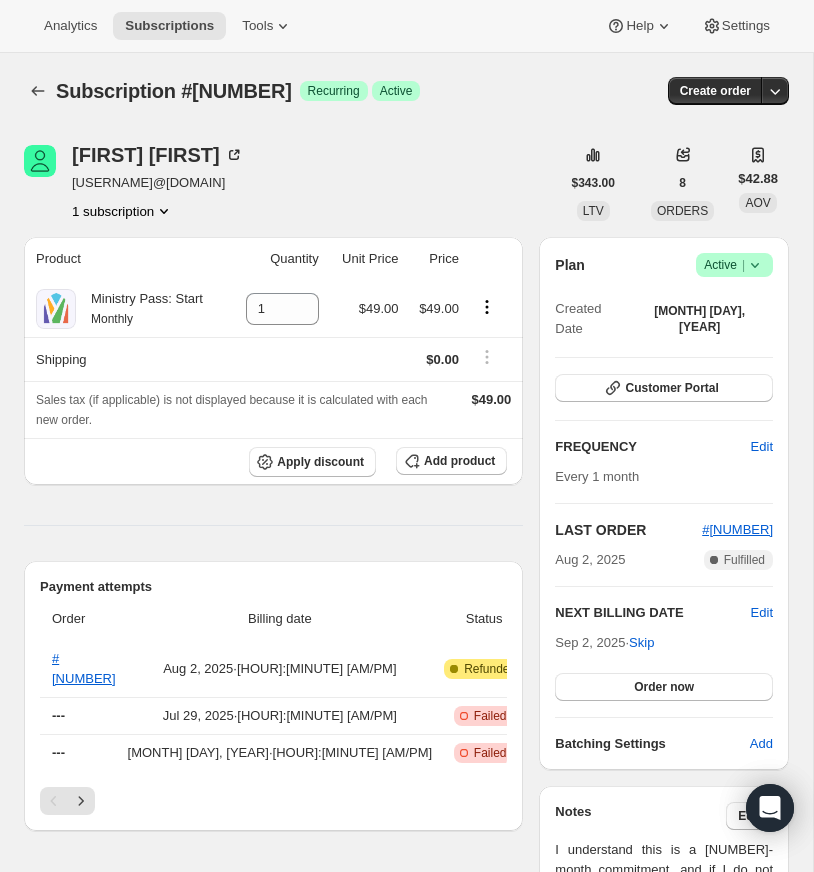 click 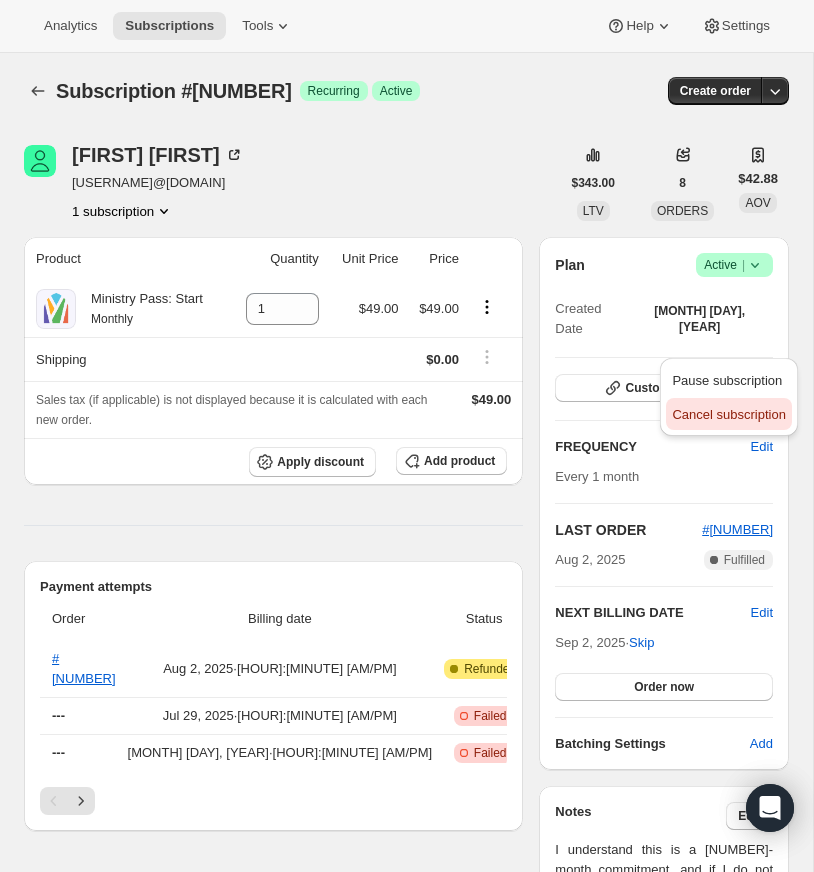 click on "Cancel subscription" at bounding box center (728, 414) 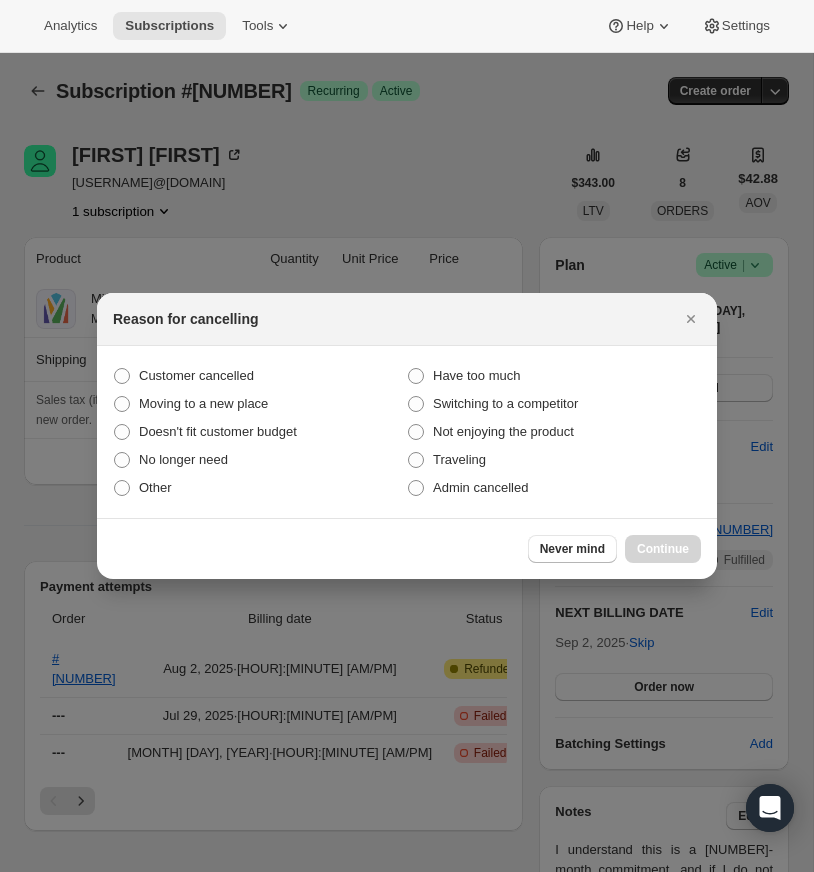 drag, startPoint x: 125, startPoint y: 372, endPoint x: 376, endPoint y: 572, distance: 320.93768 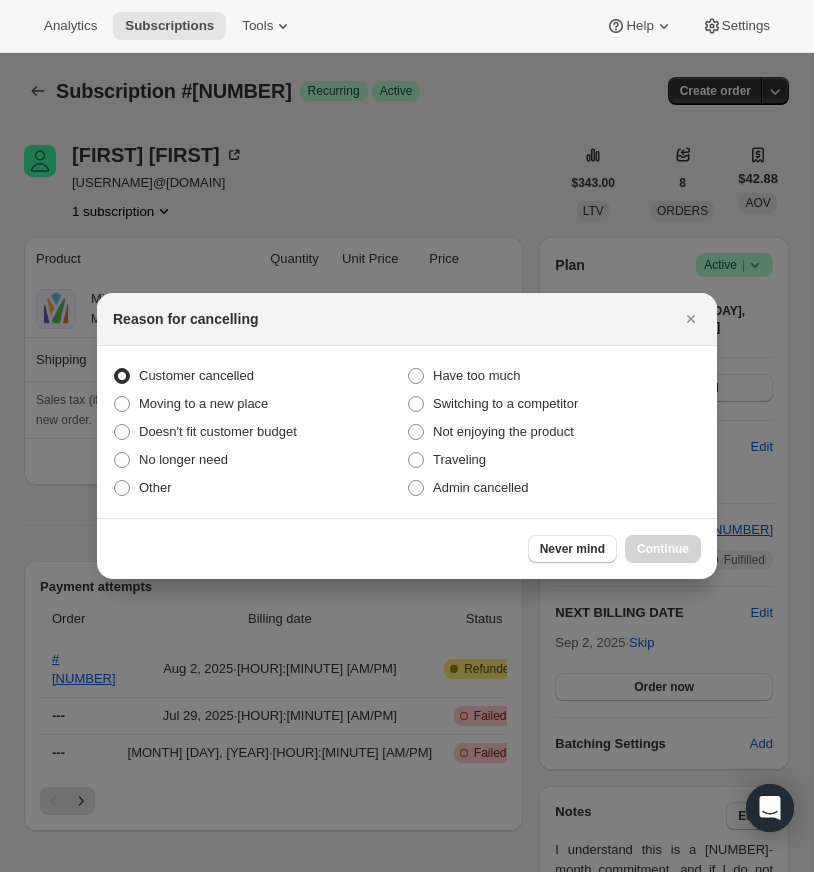 radio on "true" 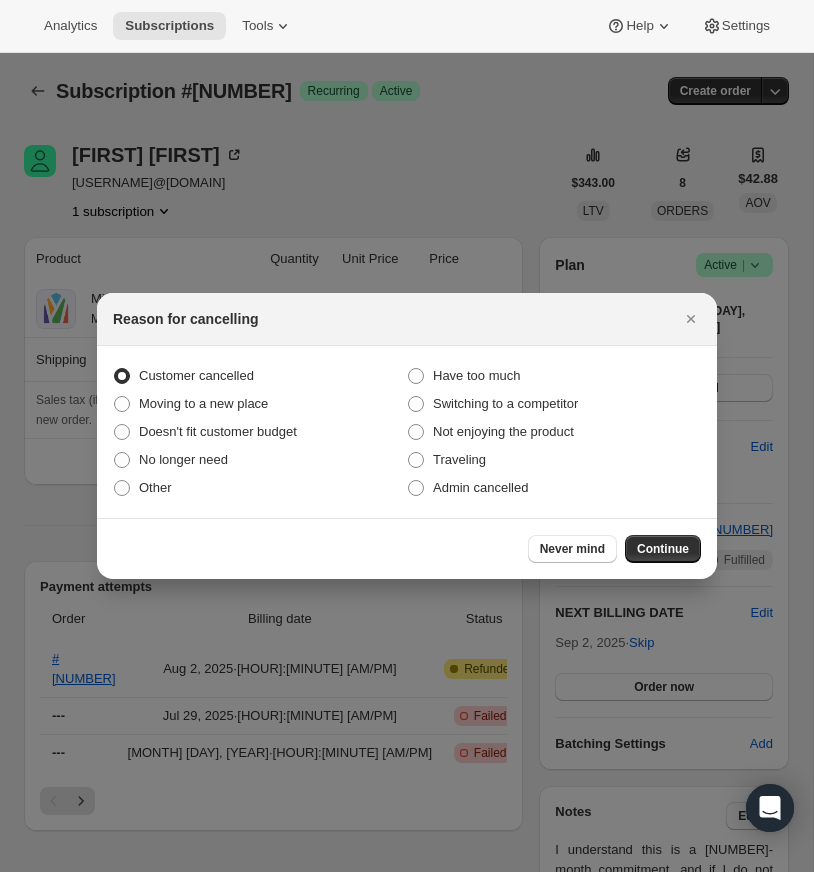 click on "Continue" at bounding box center (663, 549) 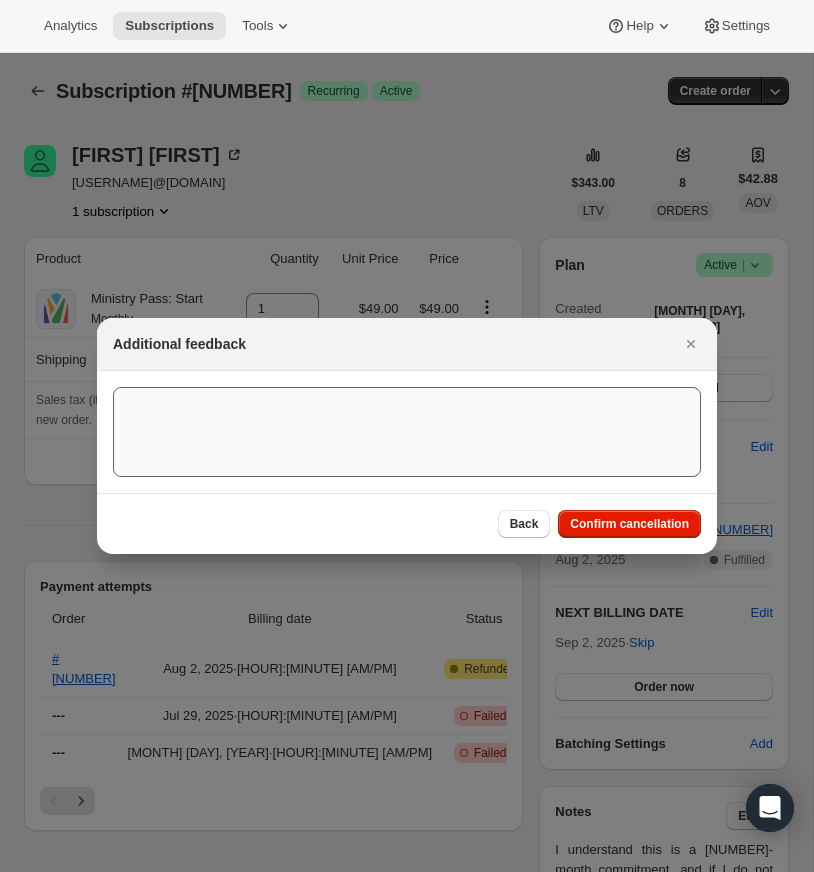 click on "Confirm cancellation" at bounding box center [629, 524] 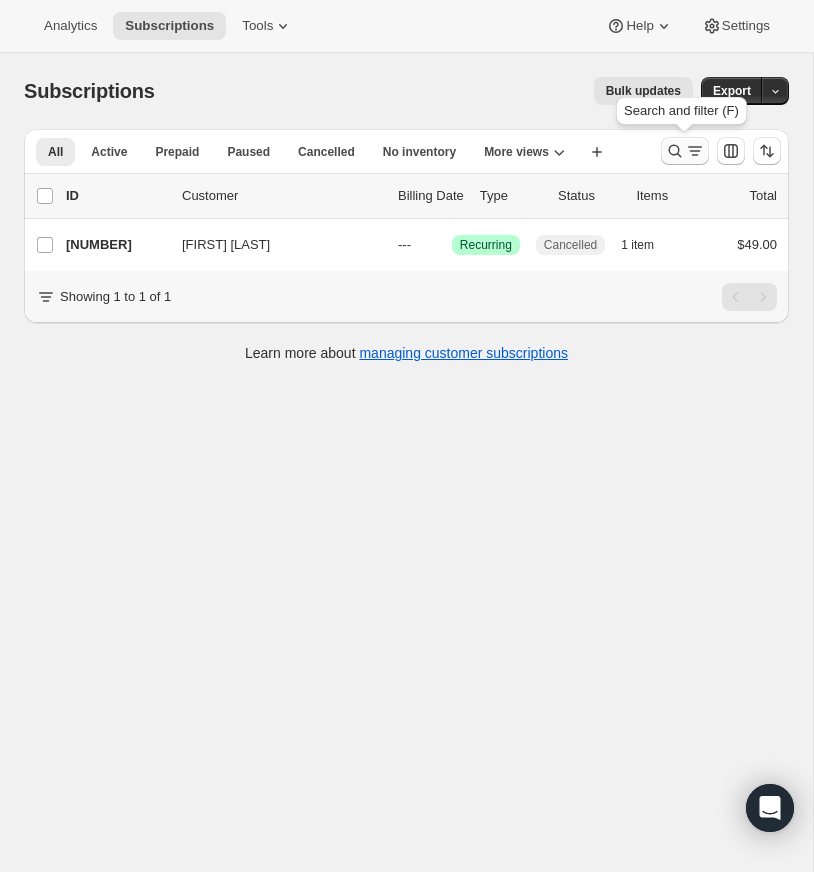 click 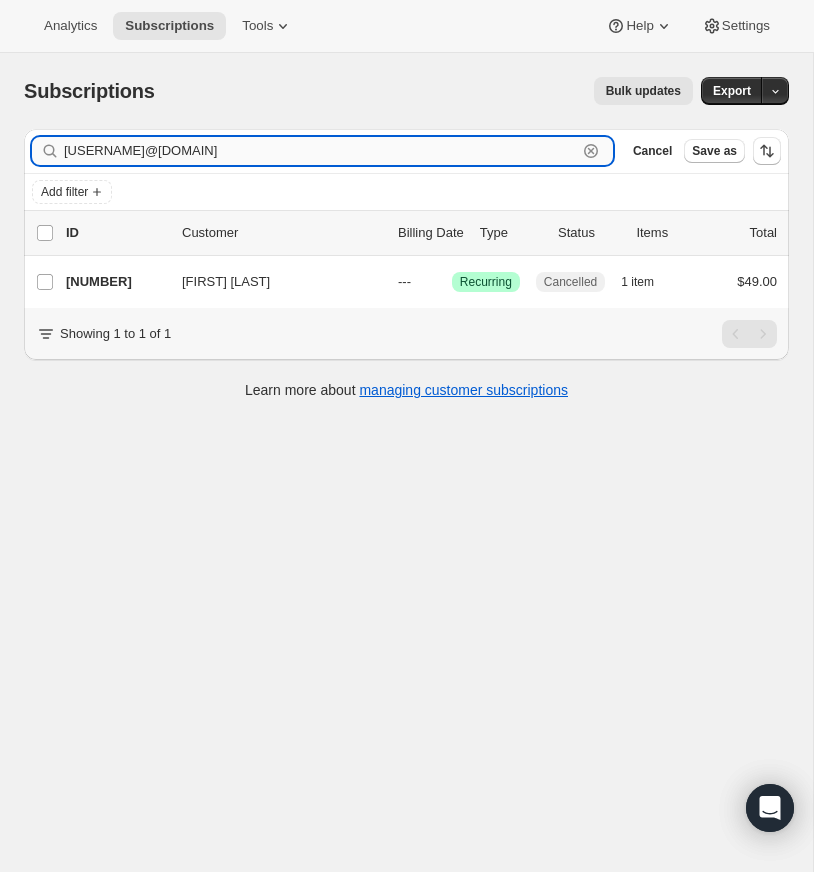 drag, startPoint x: 592, startPoint y: 147, endPoint x: 568, endPoint y: 151, distance: 24.33105 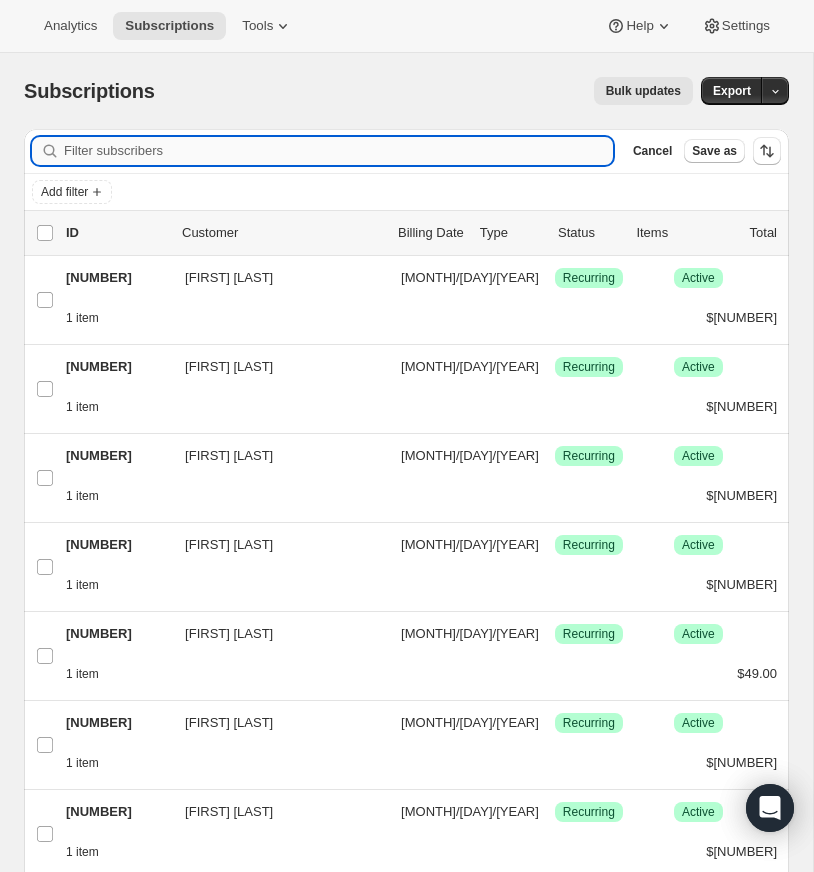 paste on "[USERNAME]@[DOMAIN]" 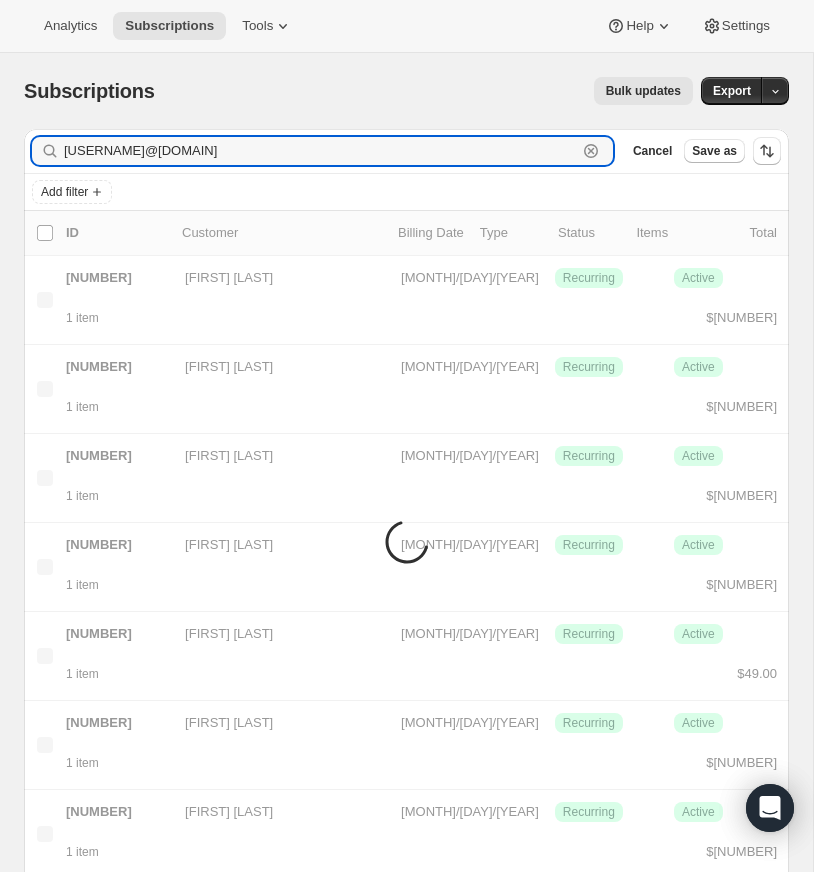 type on "[USERNAME]@[DOMAIN]" 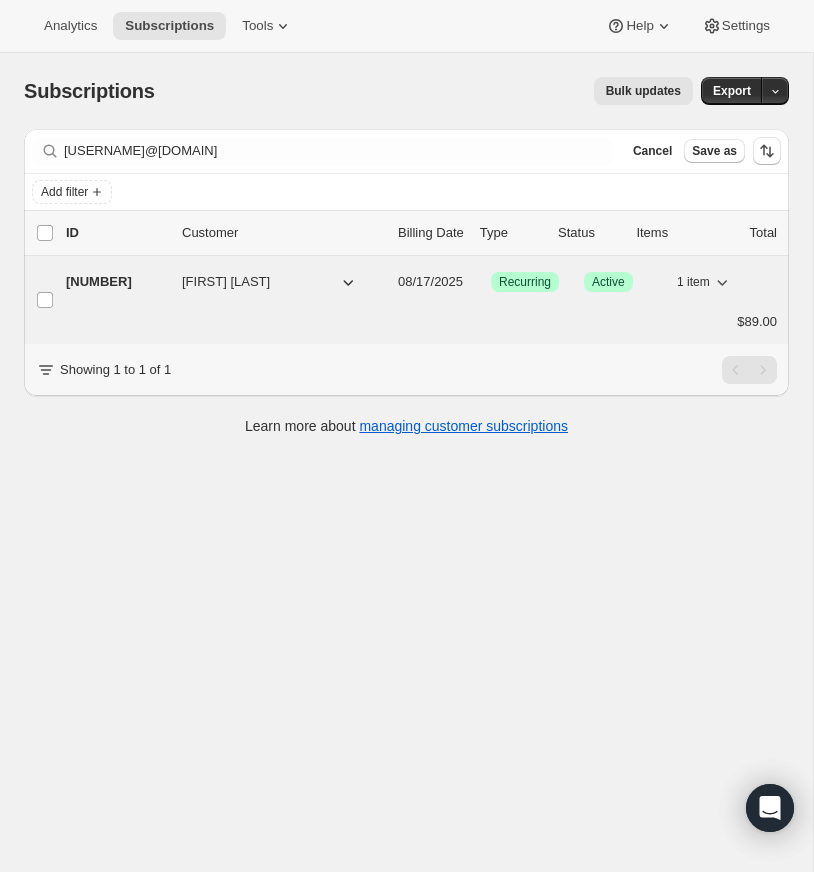 click on "[NUMBER]" at bounding box center [116, 282] 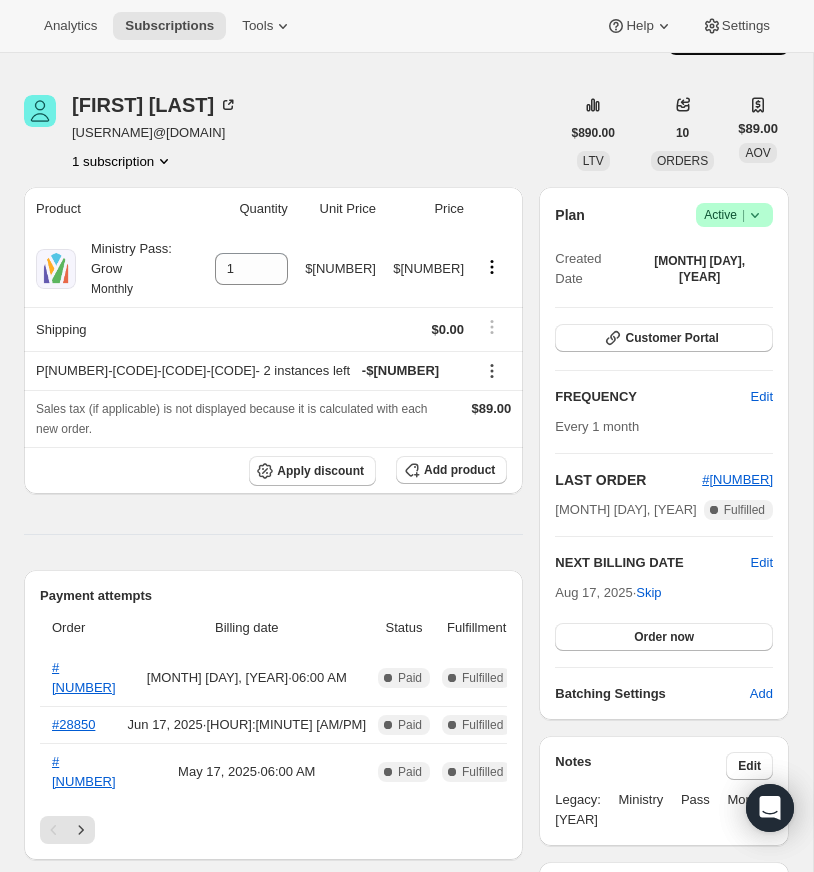 scroll, scrollTop: 21, scrollLeft: 0, axis: vertical 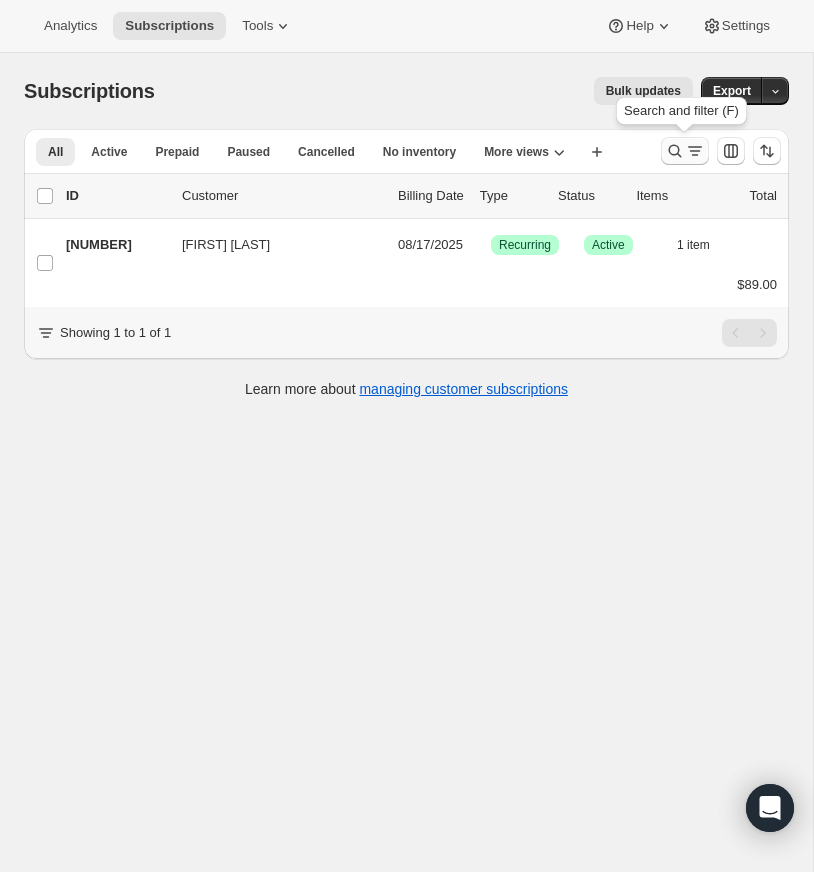 click 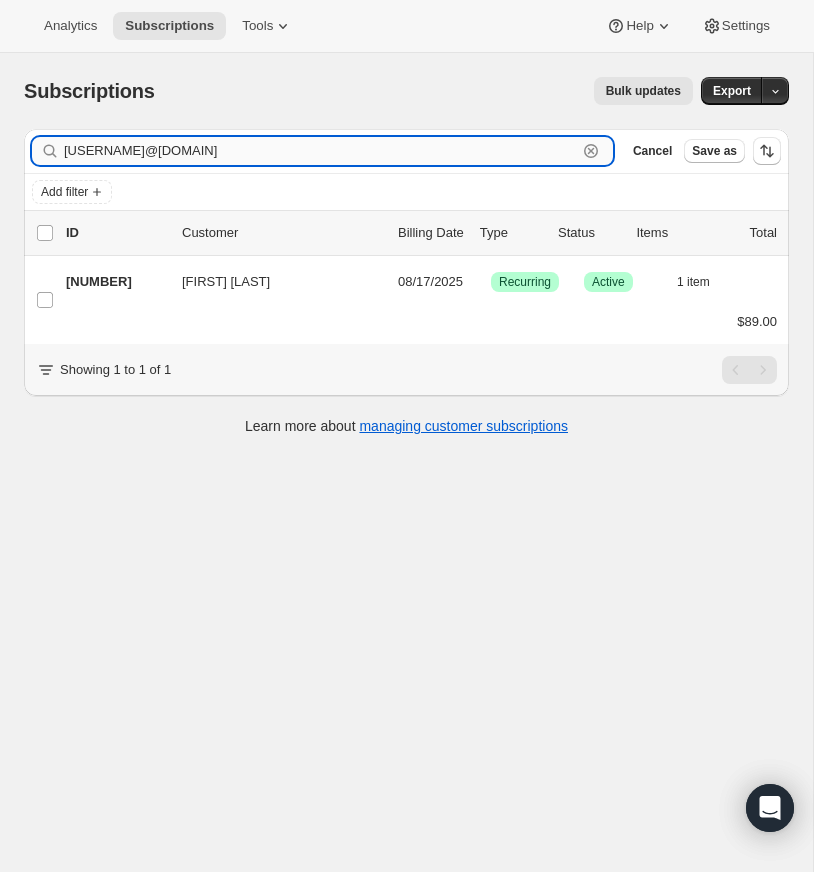 click 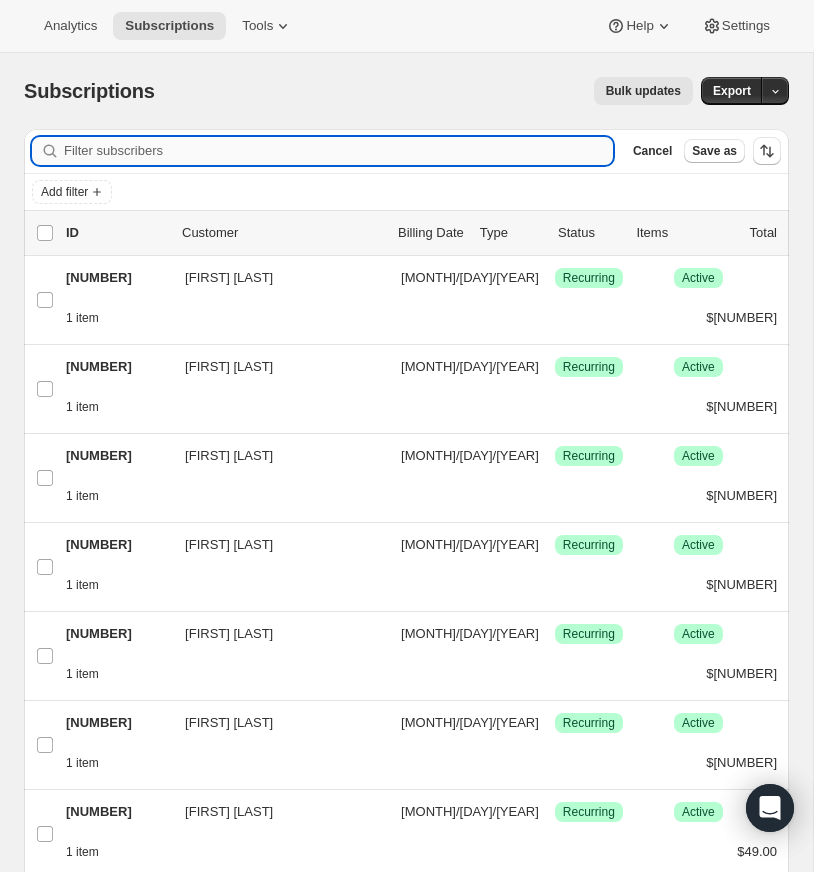 paste on "[USERNAME]@[DOMAIN]" 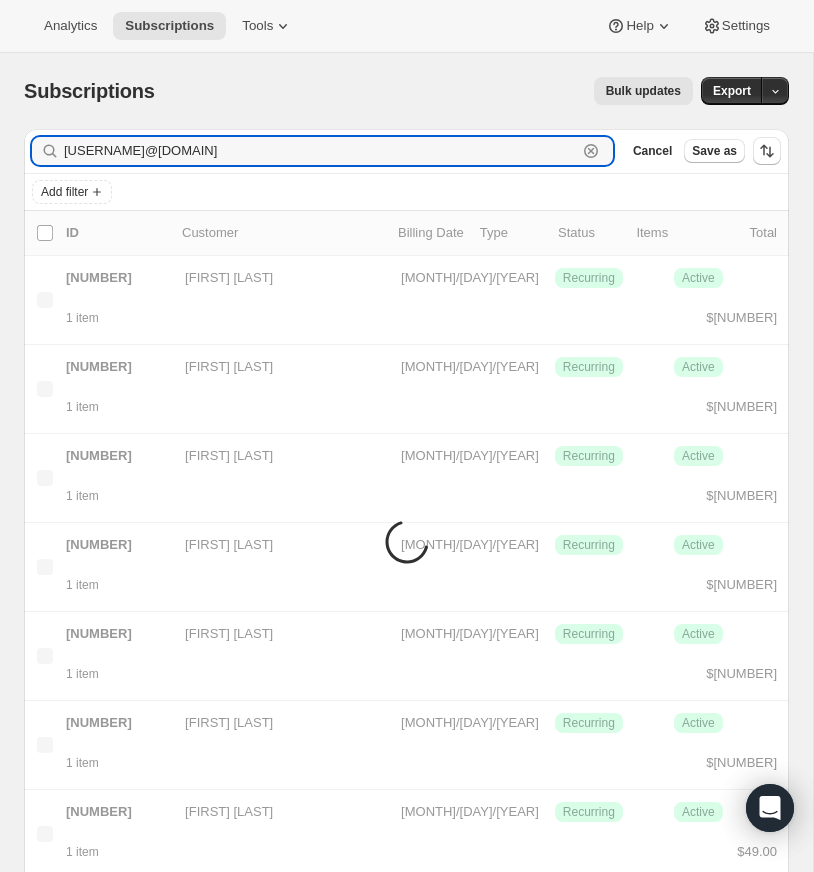 type on "[USERNAME]@[DOMAIN]" 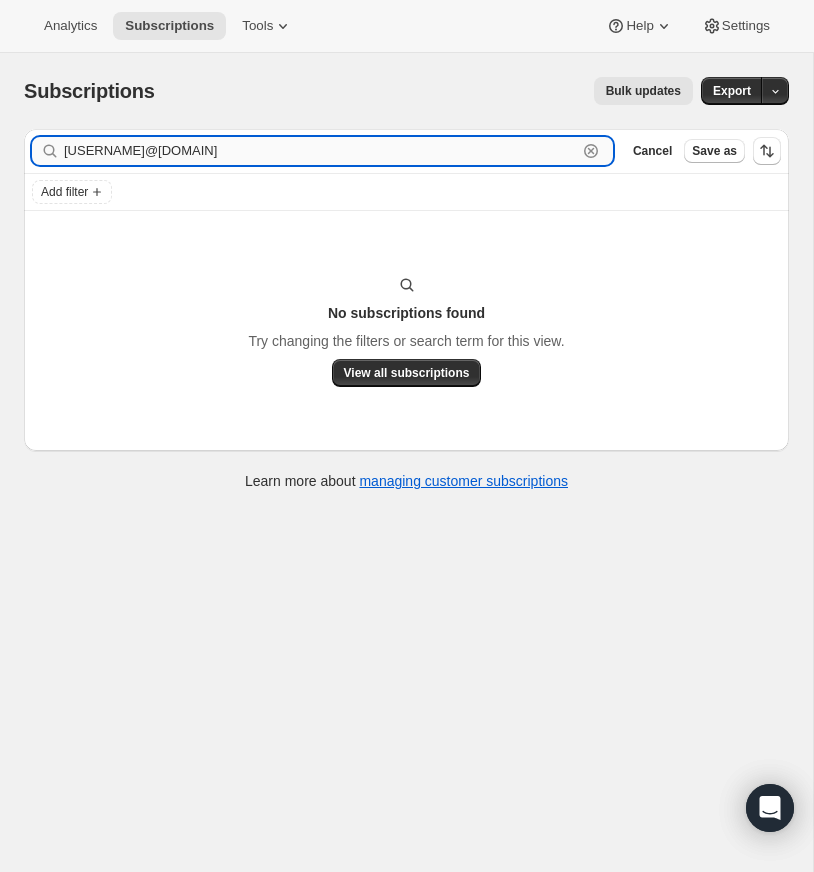 click on "[USERNAME]@[DOMAIN]" at bounding box center [320, 151] 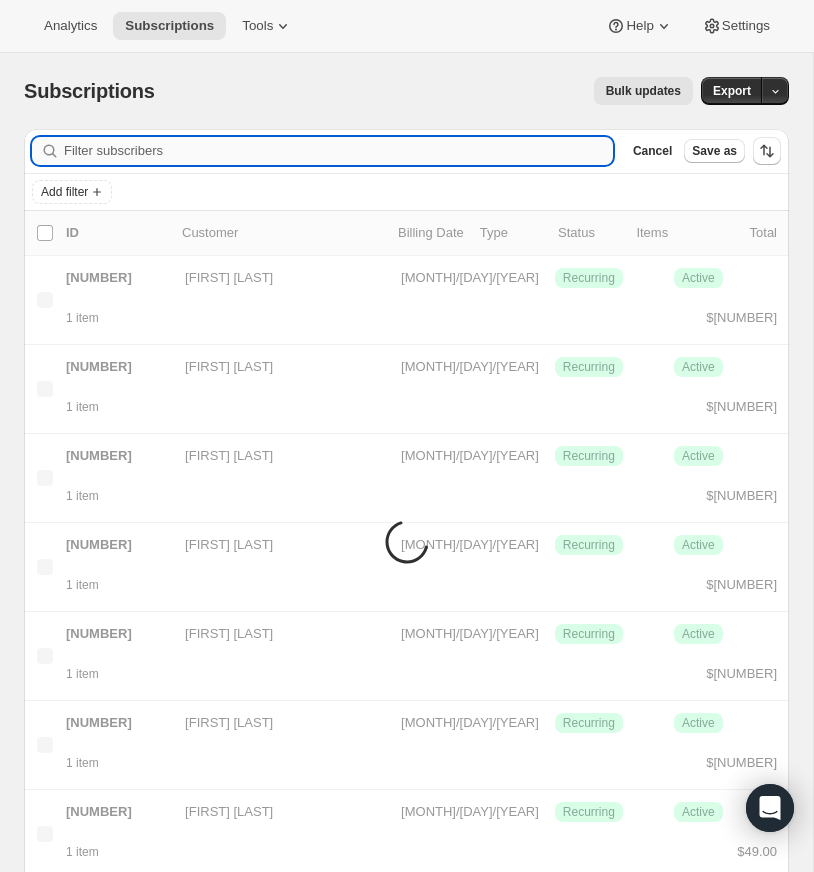 click on "Filter subscribers" at bounding box center [338, 151] 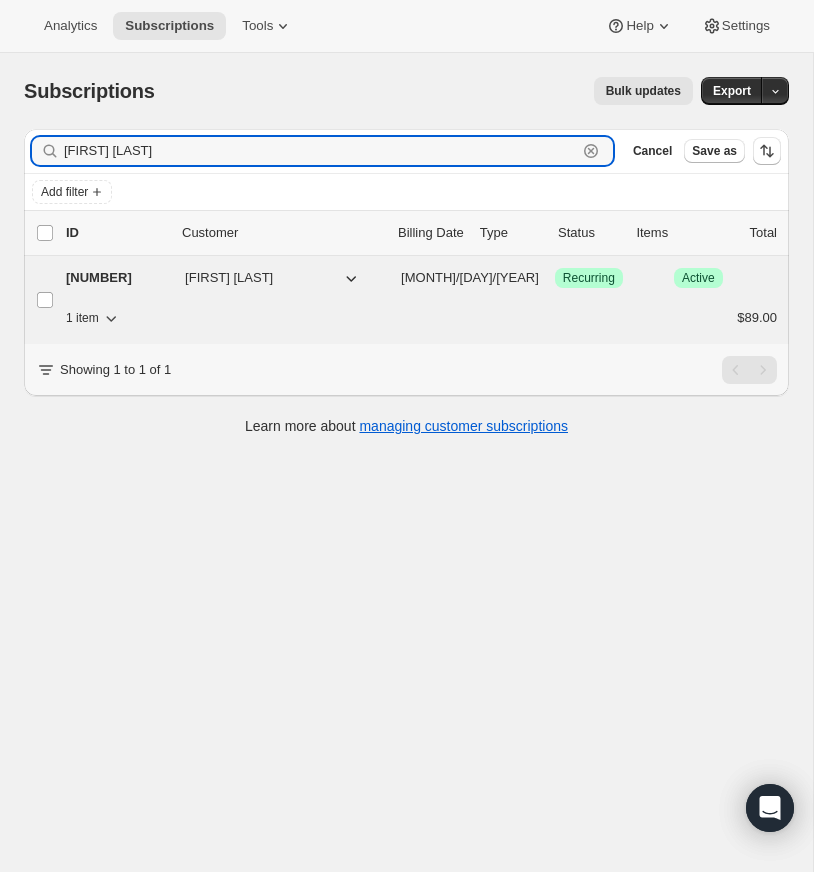 type on "[FIRST] [LAST]" 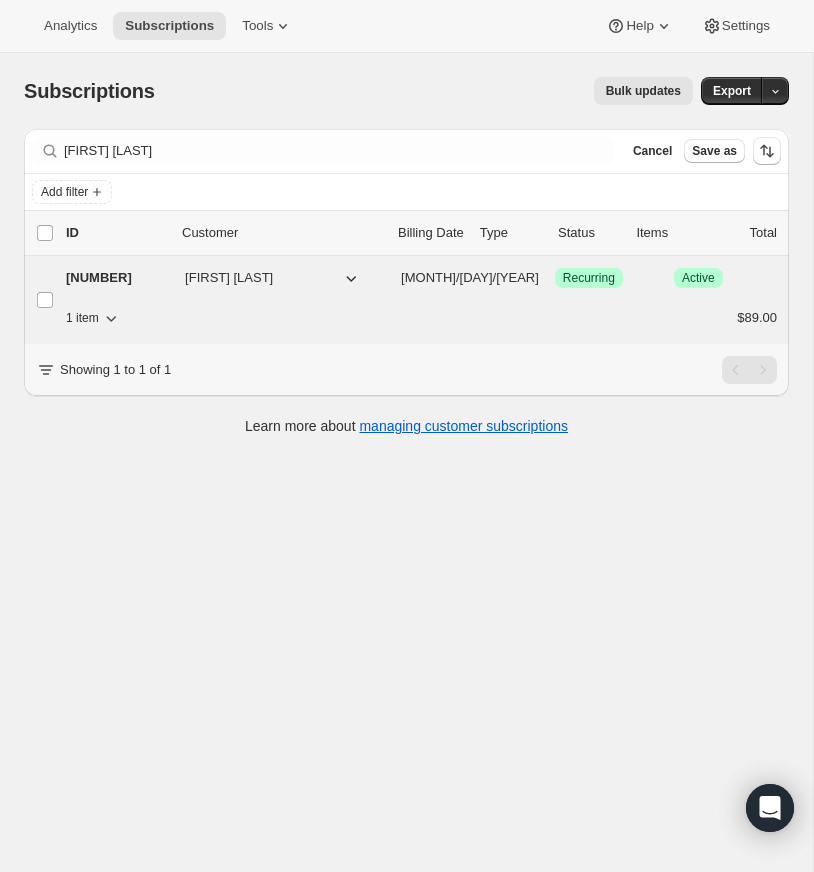 click on "[NUMBER]" at bounding box center [117, 278] 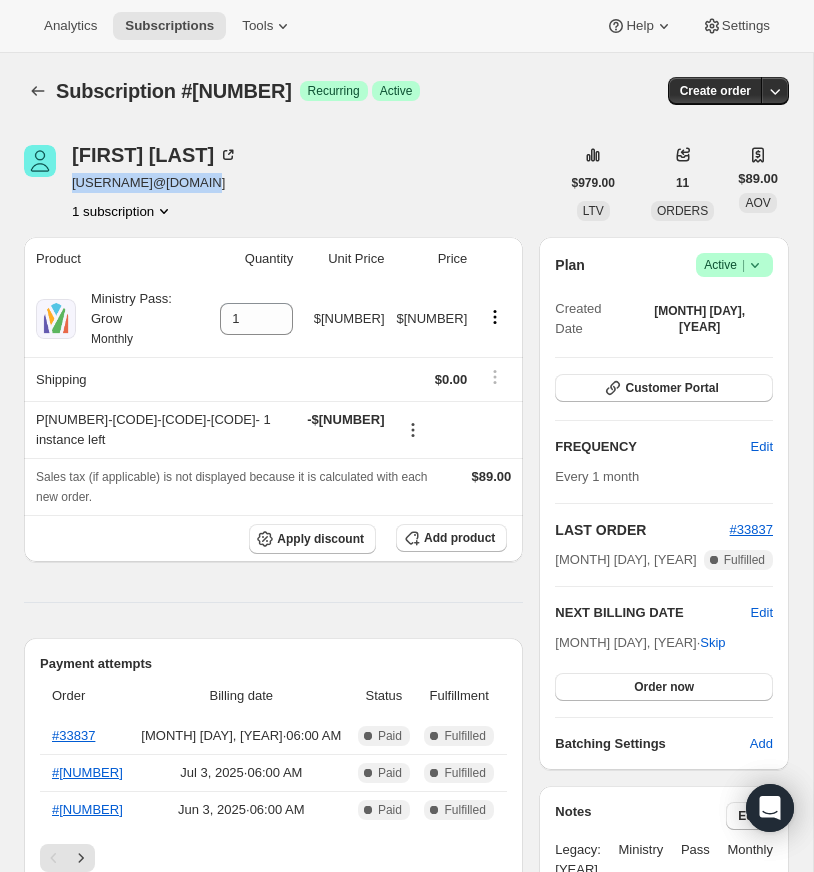 drag, startPoint x: 211, startPoint y: 181, endPoint x: 75, endPoint y: 187, distance: 136.1323 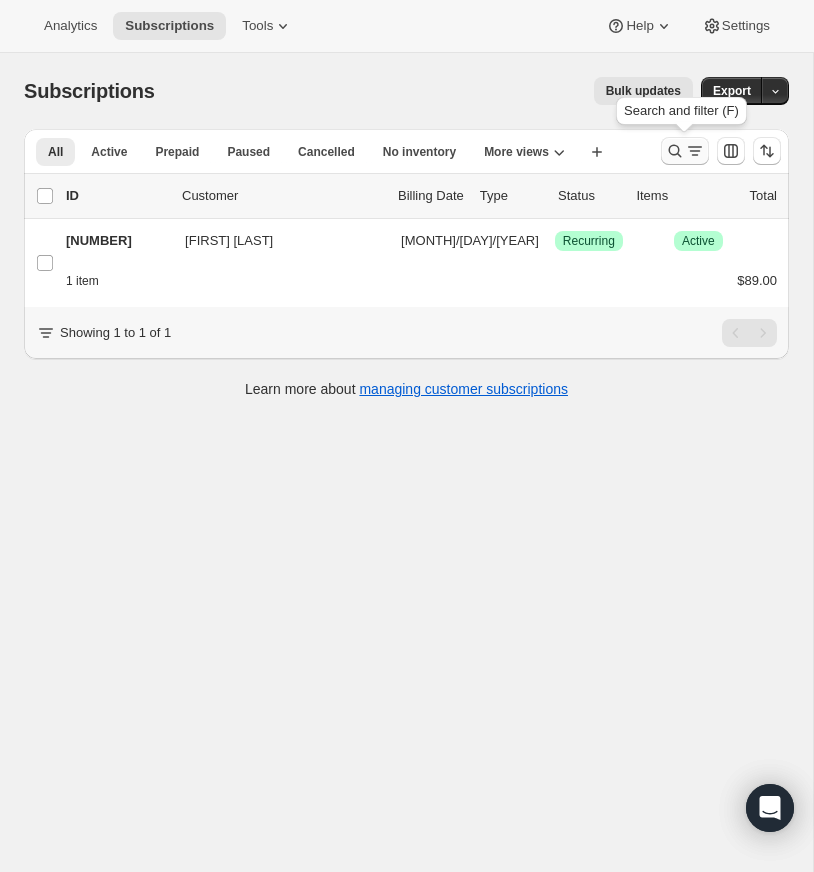 click 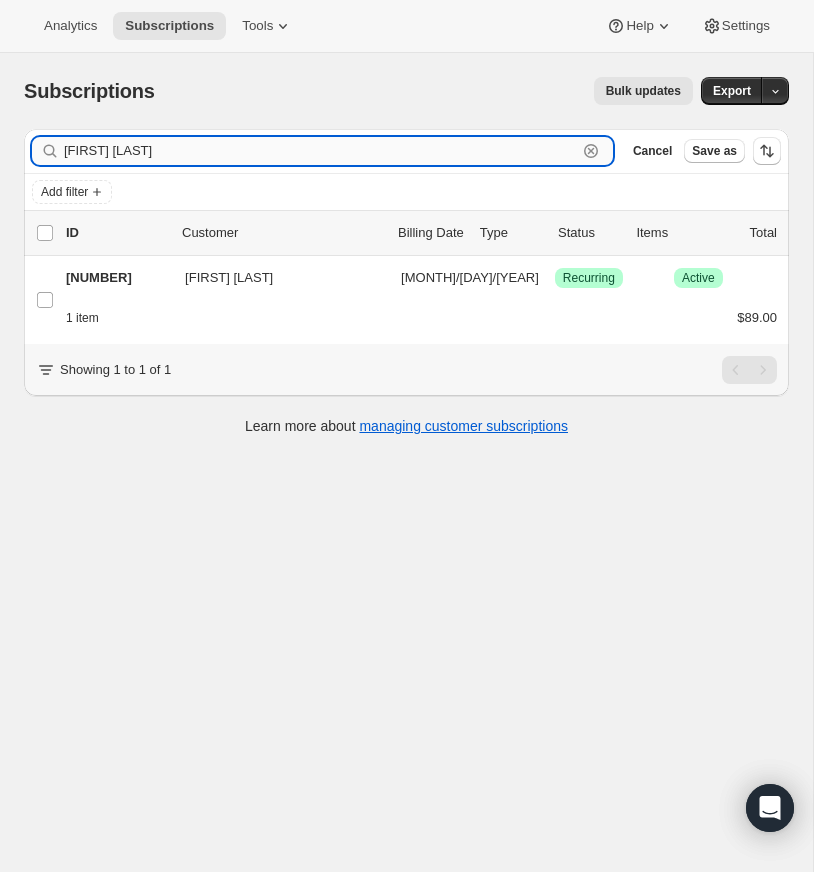 drag, startPoint x: 593, startPoint y: 146, endPoint x: 483, endPoint y: 152, distance: 110.16351 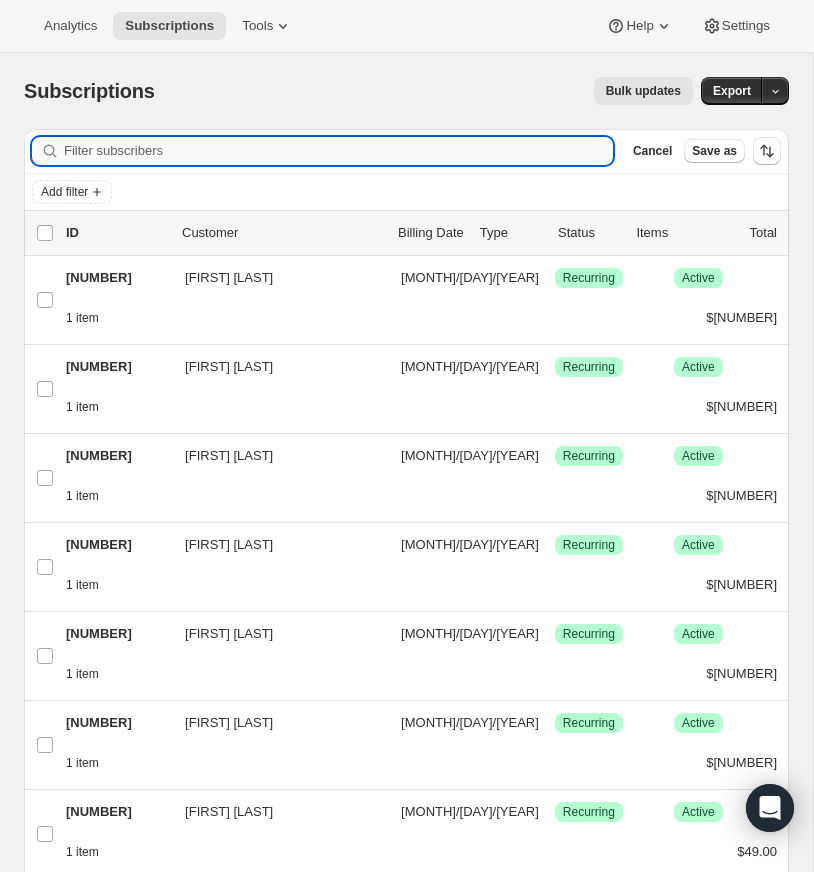 paste on "[USERNAME]@[DOMAIN]" 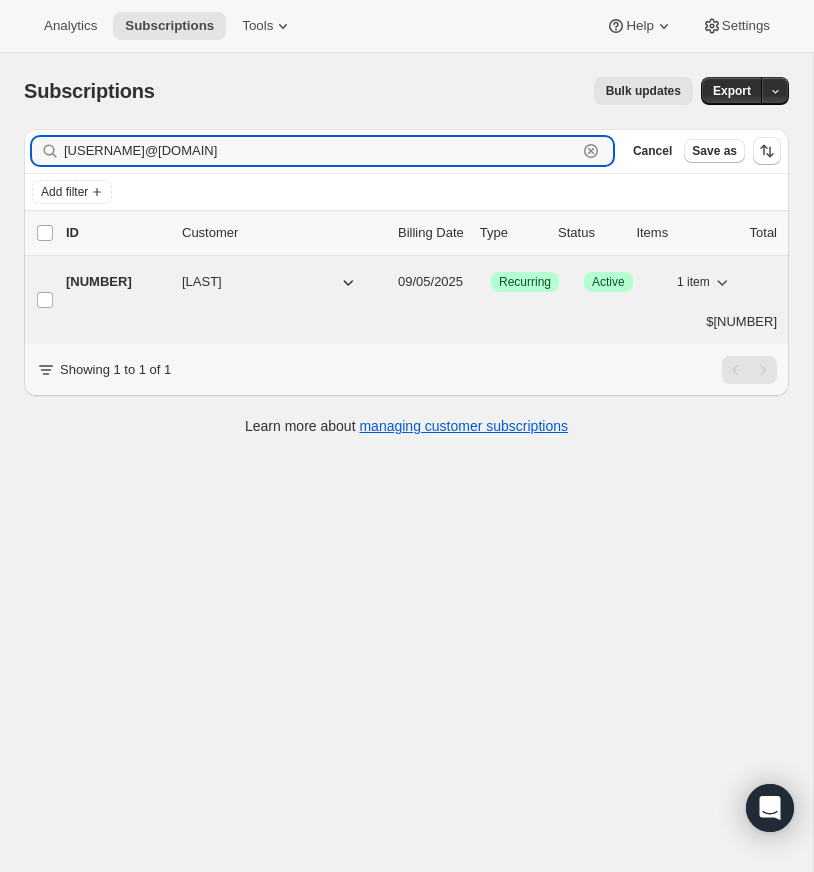 type on "[USERNAME]@[DOMAIN]" 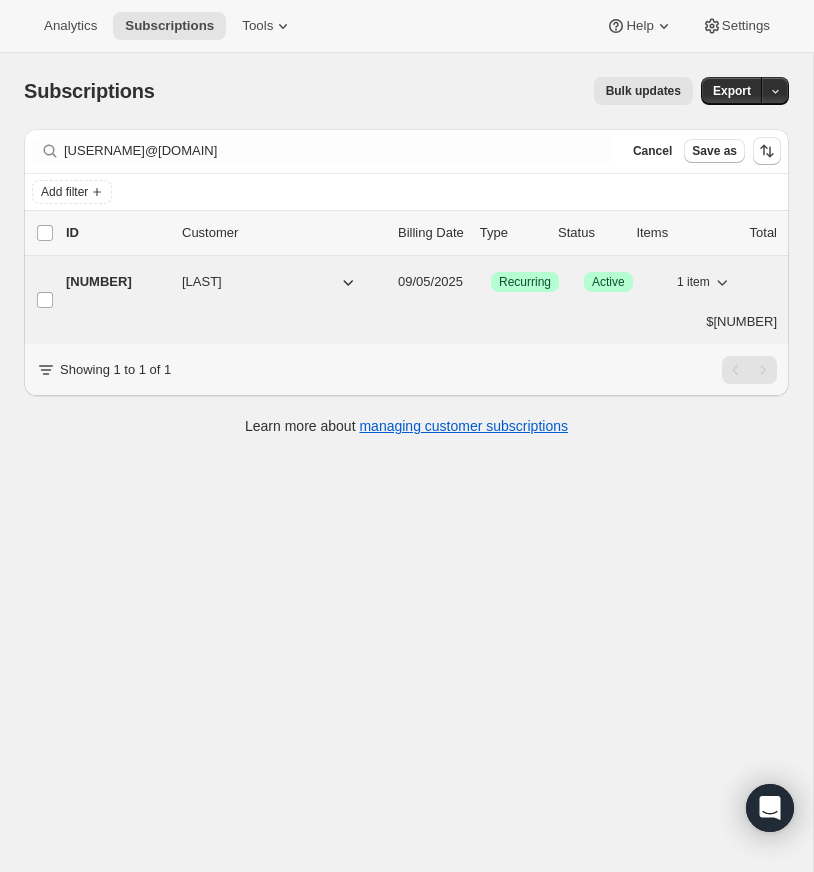 click on "[NUMBER]" at bounding box center [116, 282] 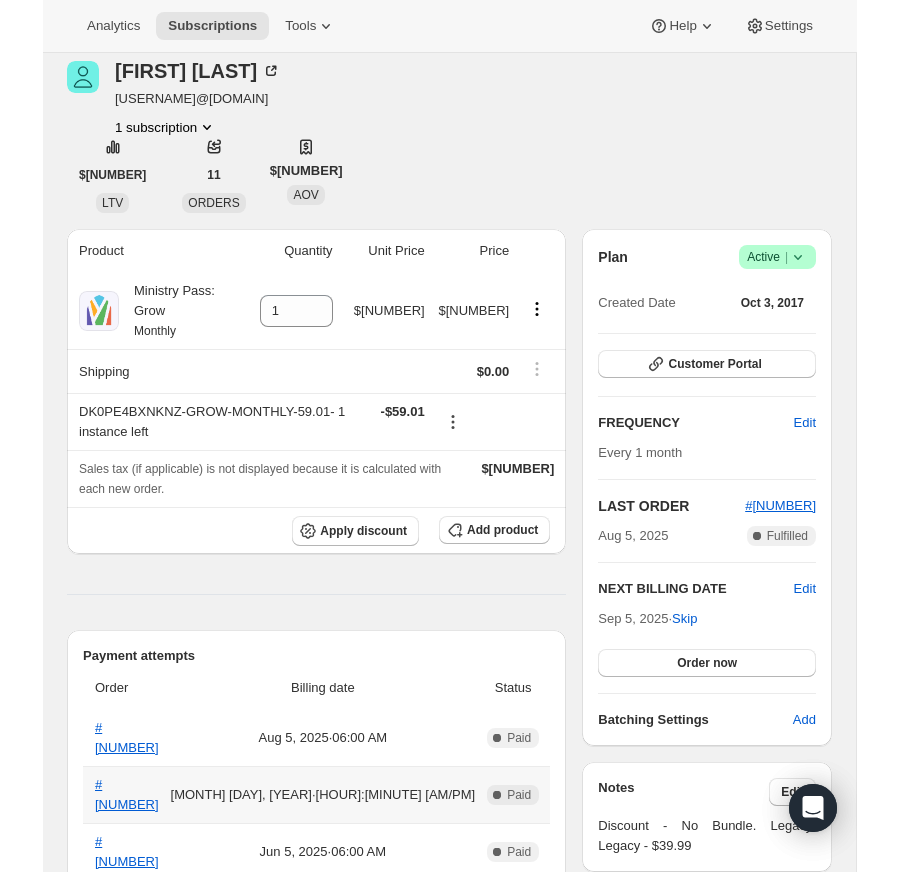 scroll, scrollTop: 0, scrollLeft: 0, axis: both 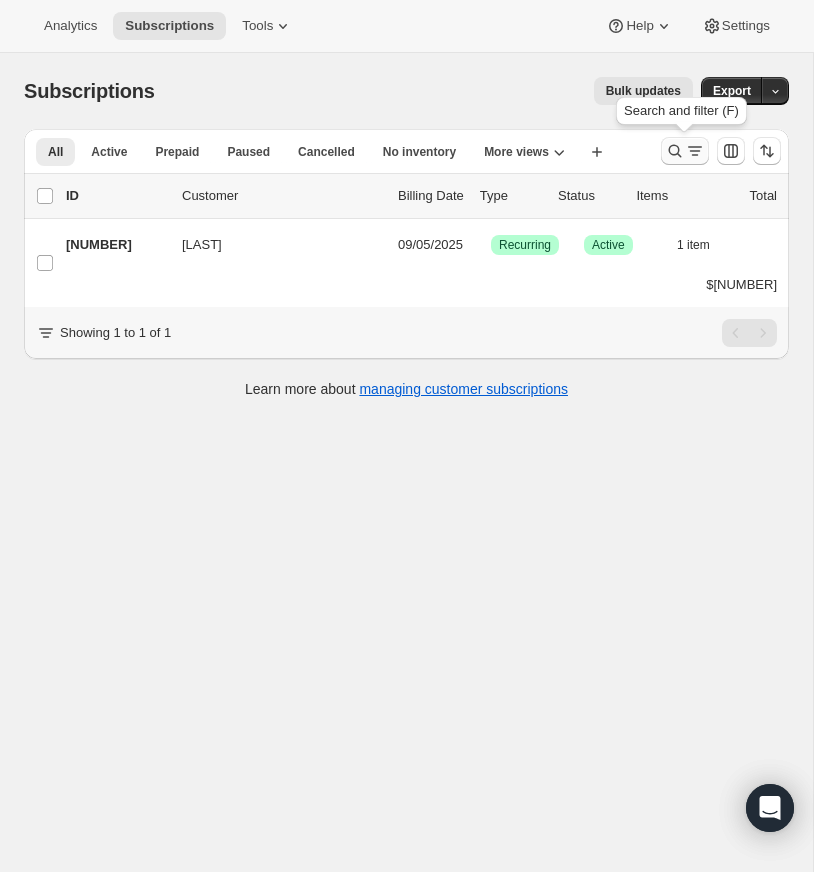 click 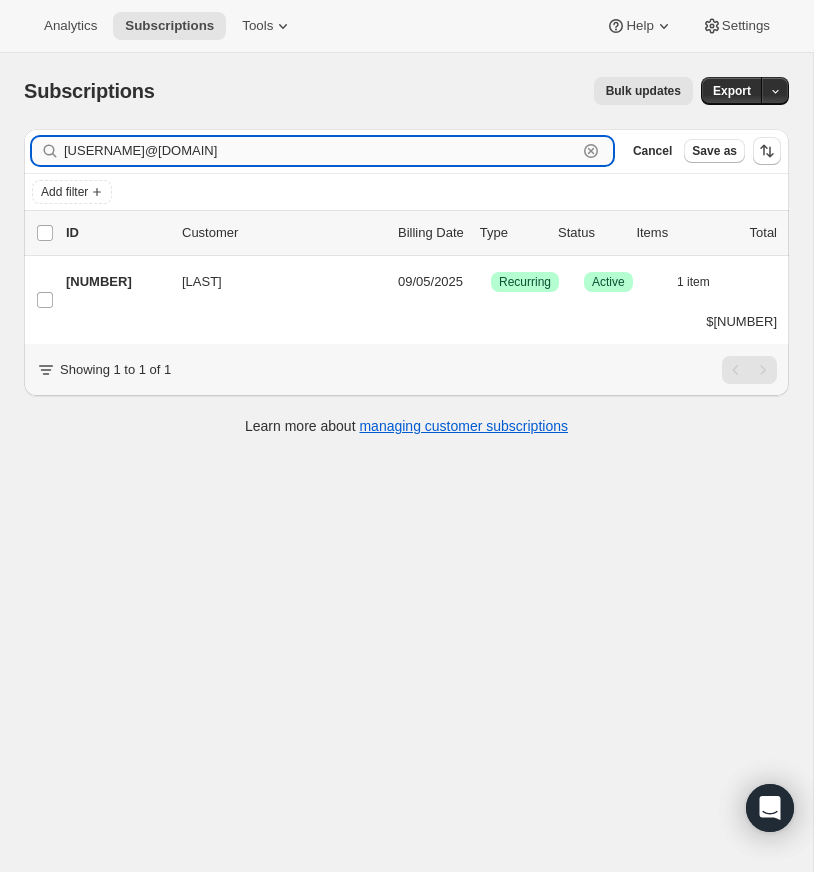 drag, startPoint x: 591, startPoint y: 146, endPoint x: 505, endPoint y: 155, distance: 86.46965 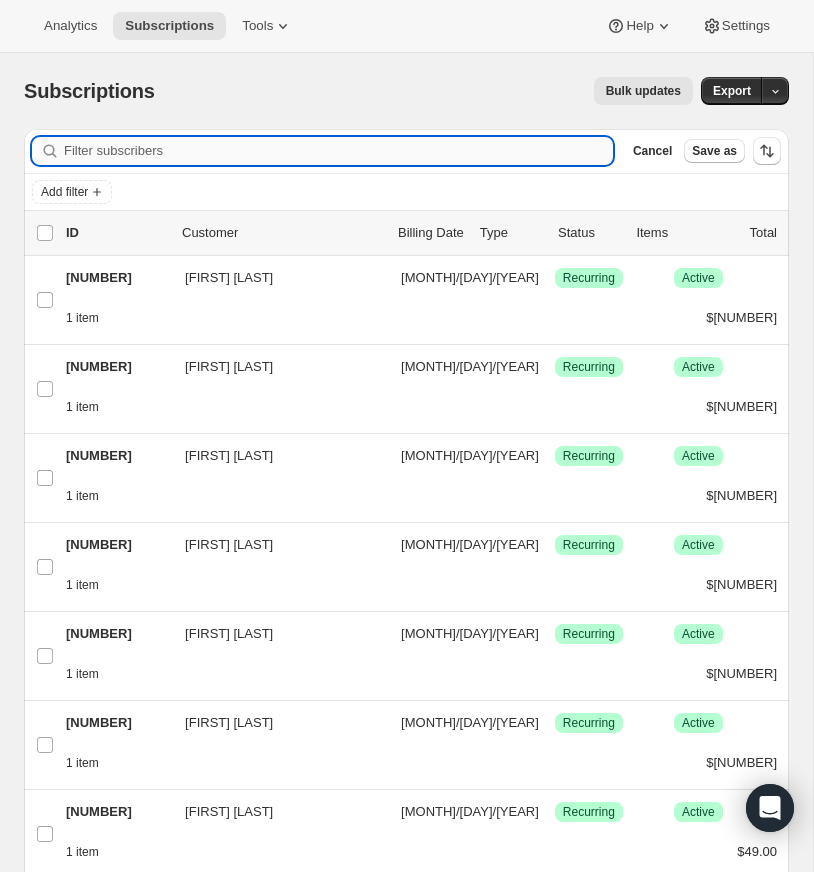 paste on "[USERNAME]@[DOMAIN]" 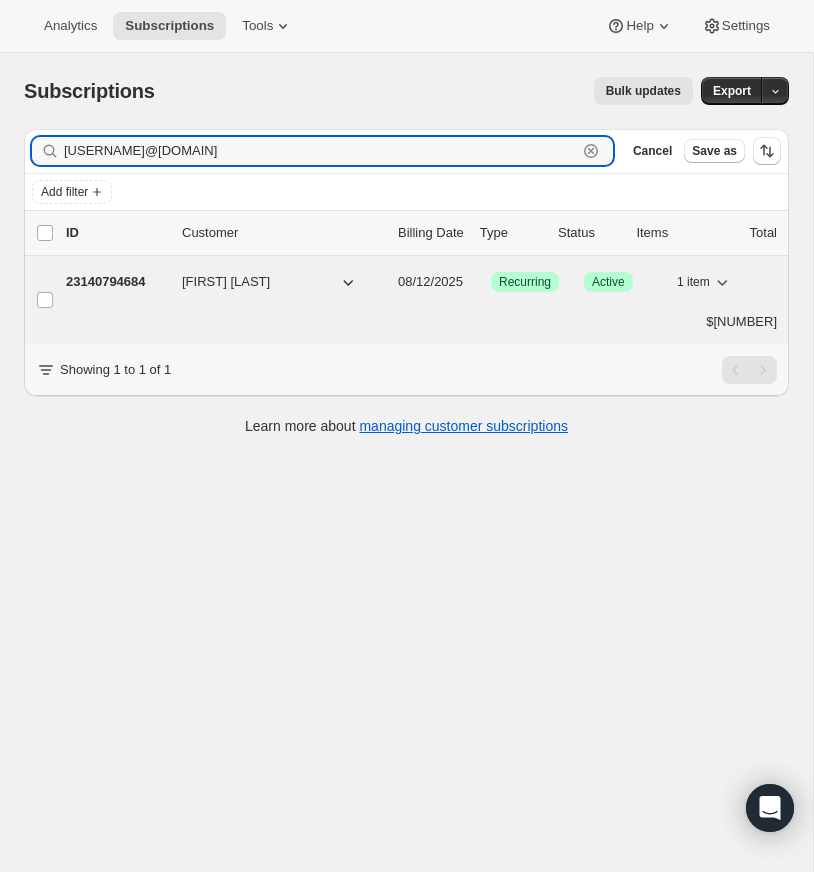 type on "[USERNAME]@[DOMAIN]" 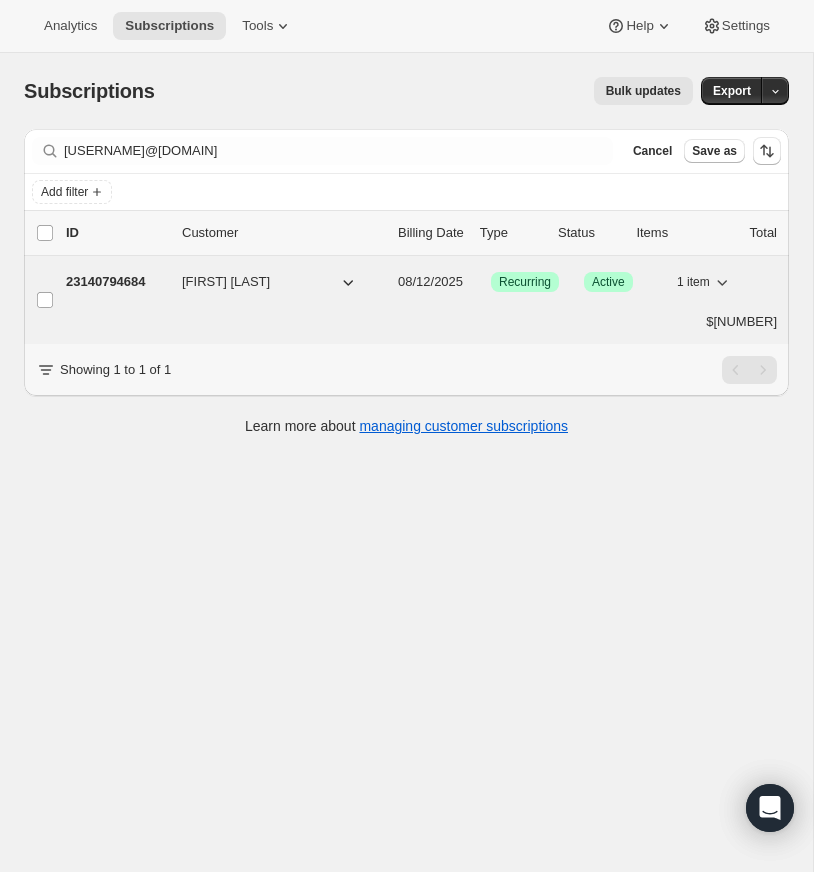 click on "23140794684" at bounding box center (116, 282) 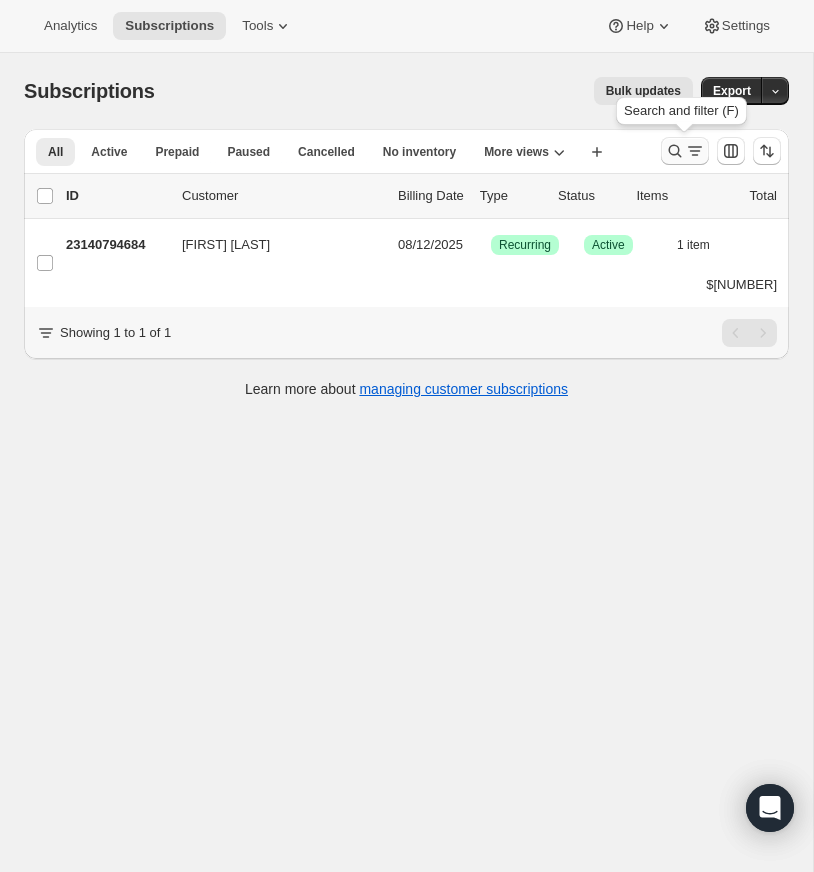 click 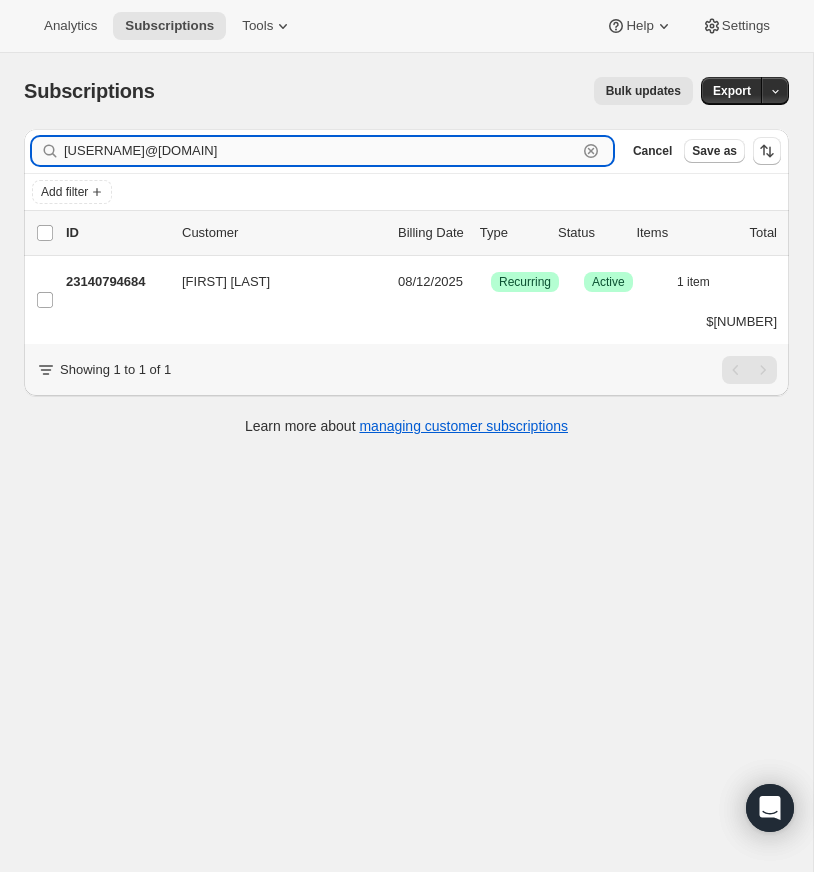drag, startPoint x: 591, startPoint y: 149, endPoint x: 311, endPoint y: 138, distance: 280.21597 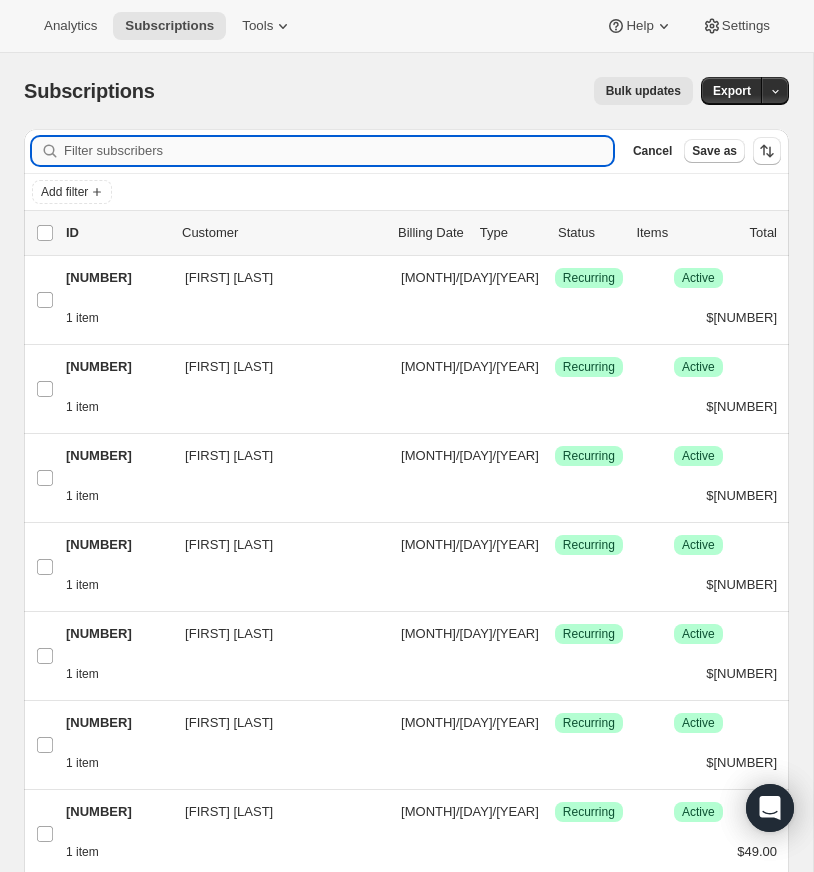 paste on "[USERNAME]@[DOMAIN]" 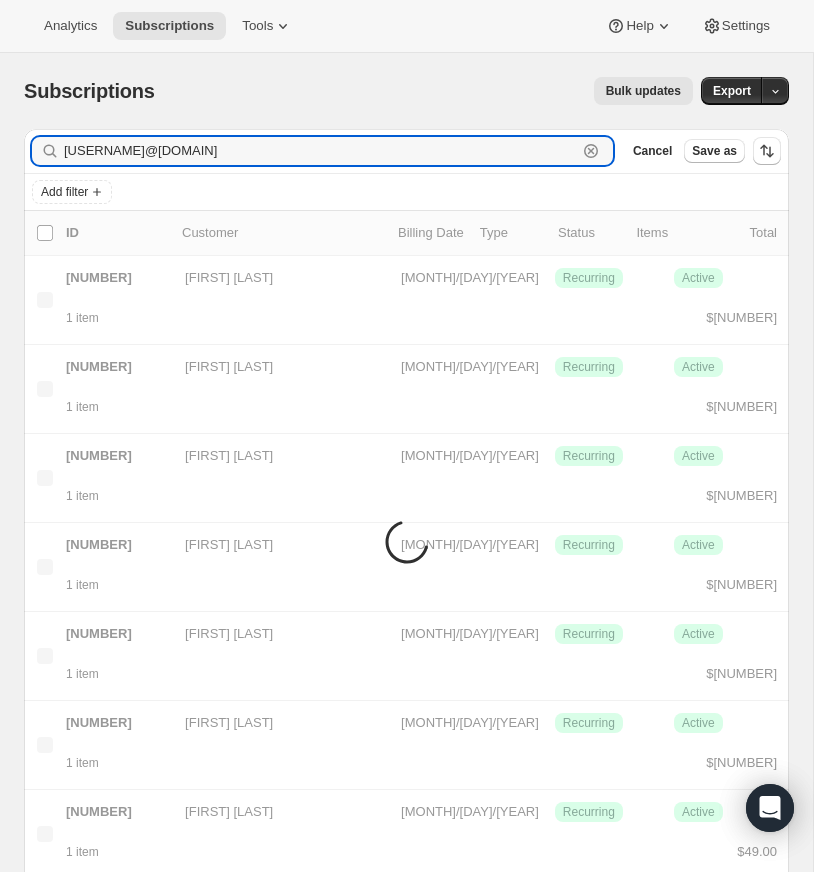 type on "[USERNAME]@[DOMAIN]" 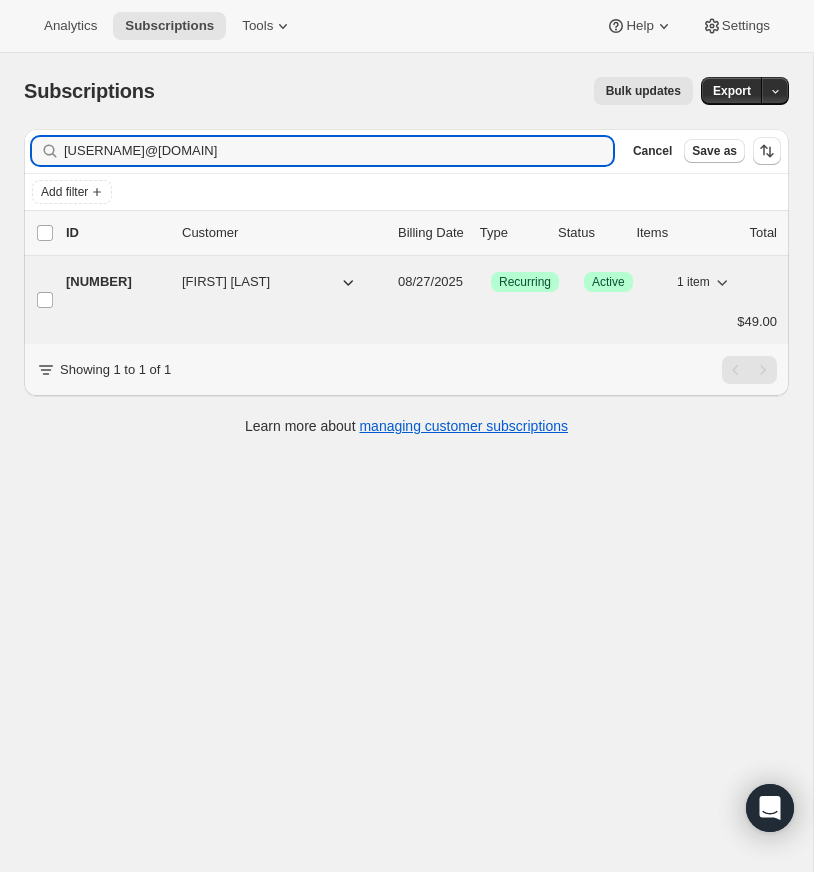 click on "[NUMBER]" at bounding box center [116, 282] 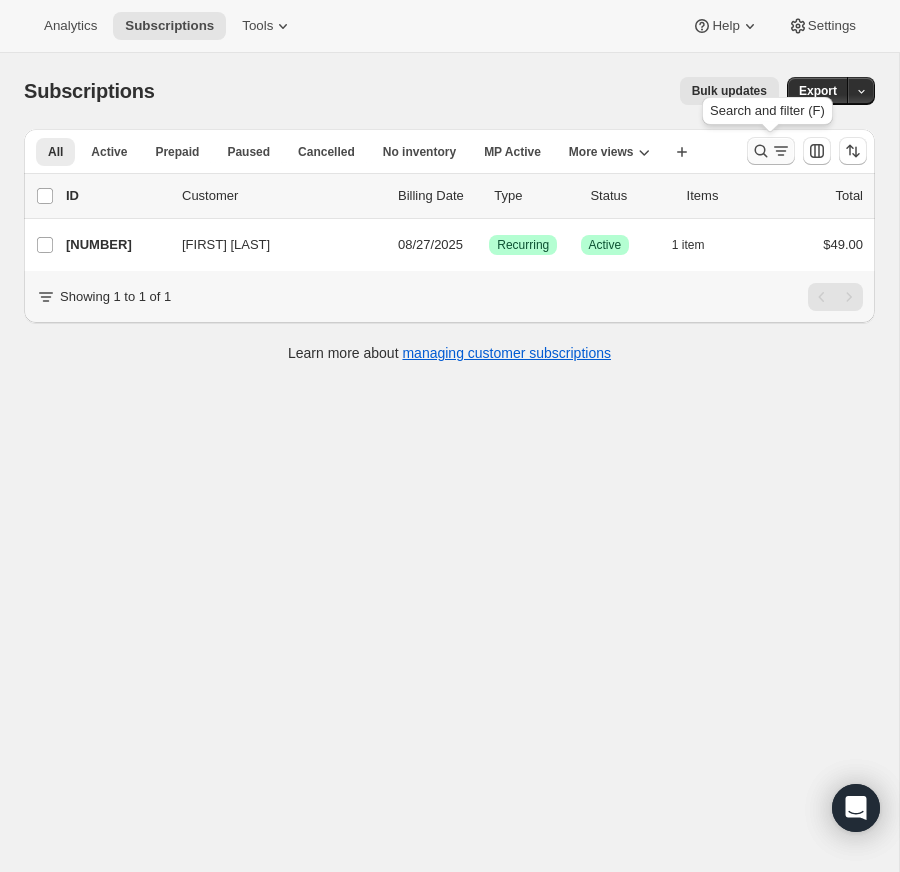 click 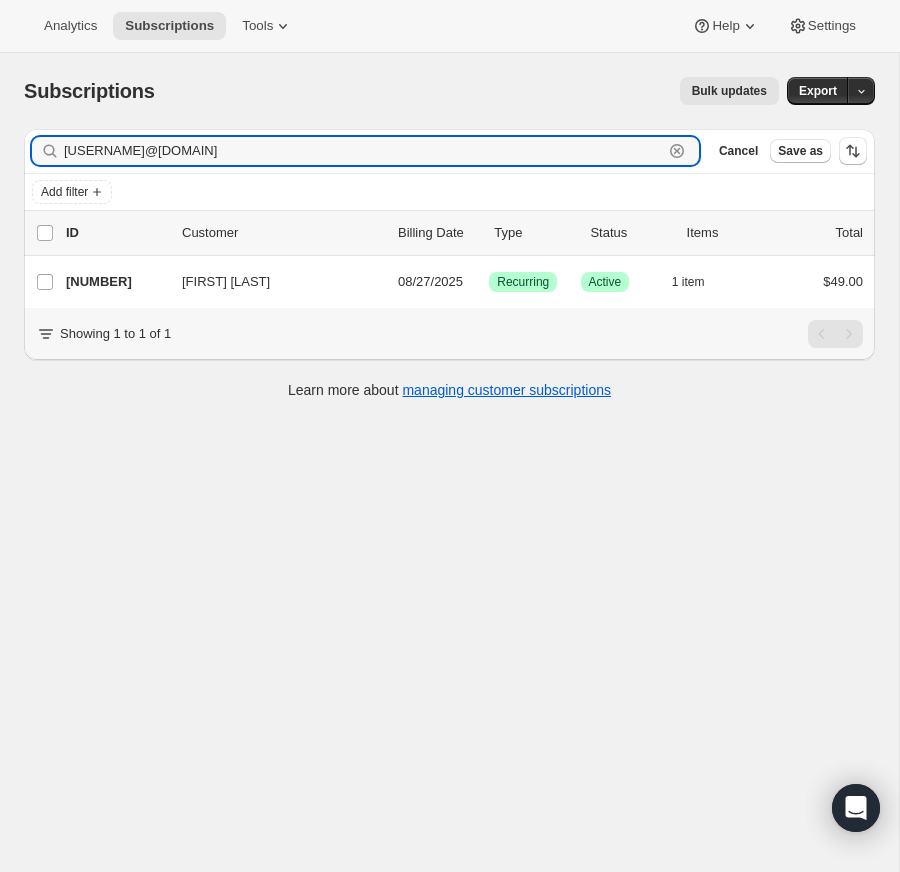 click 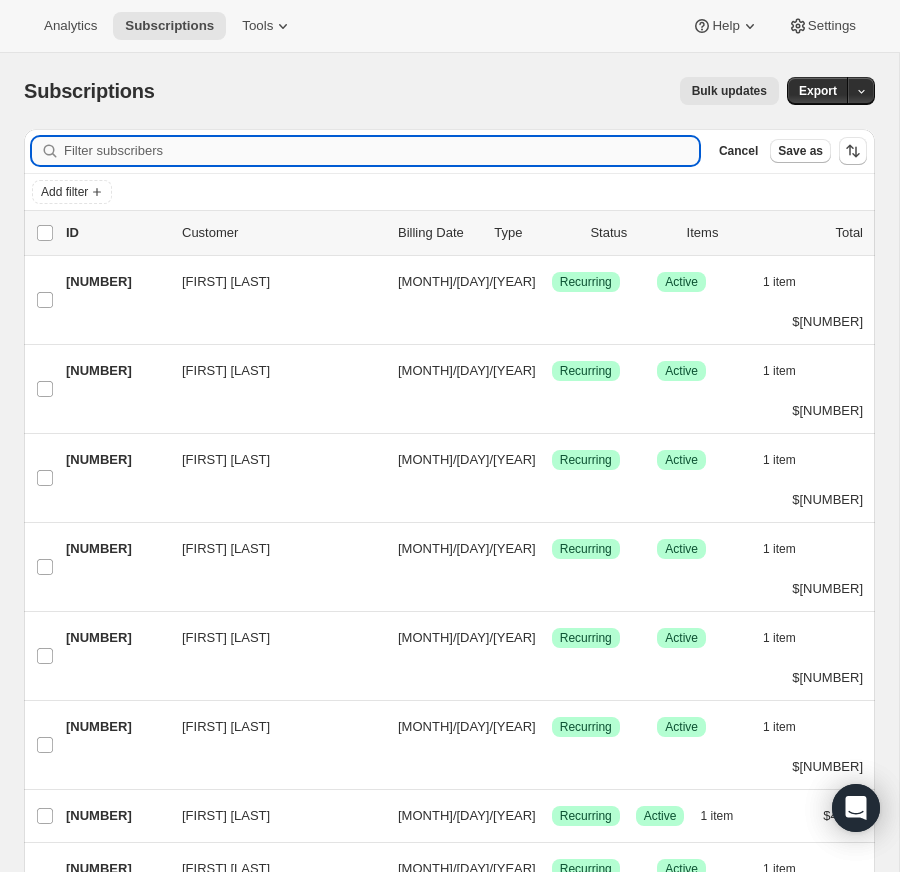 paste on "[USERNAME]@[DOMAIN]" 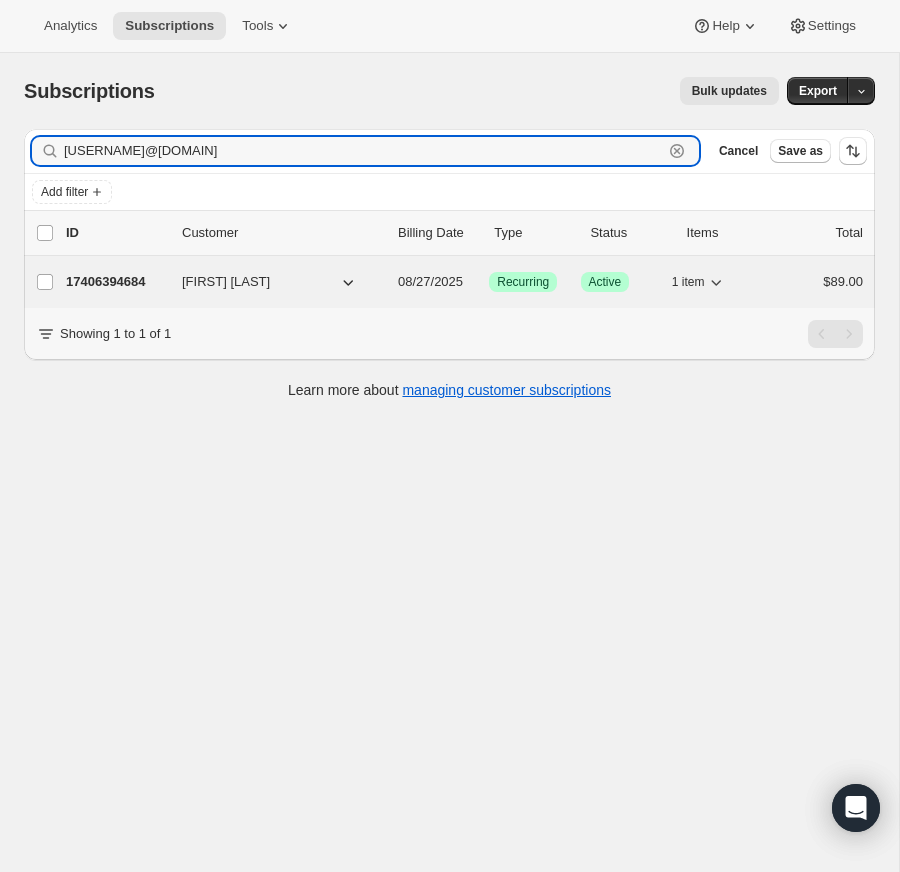 type on "[USERNAME]@[DOMAIN]" 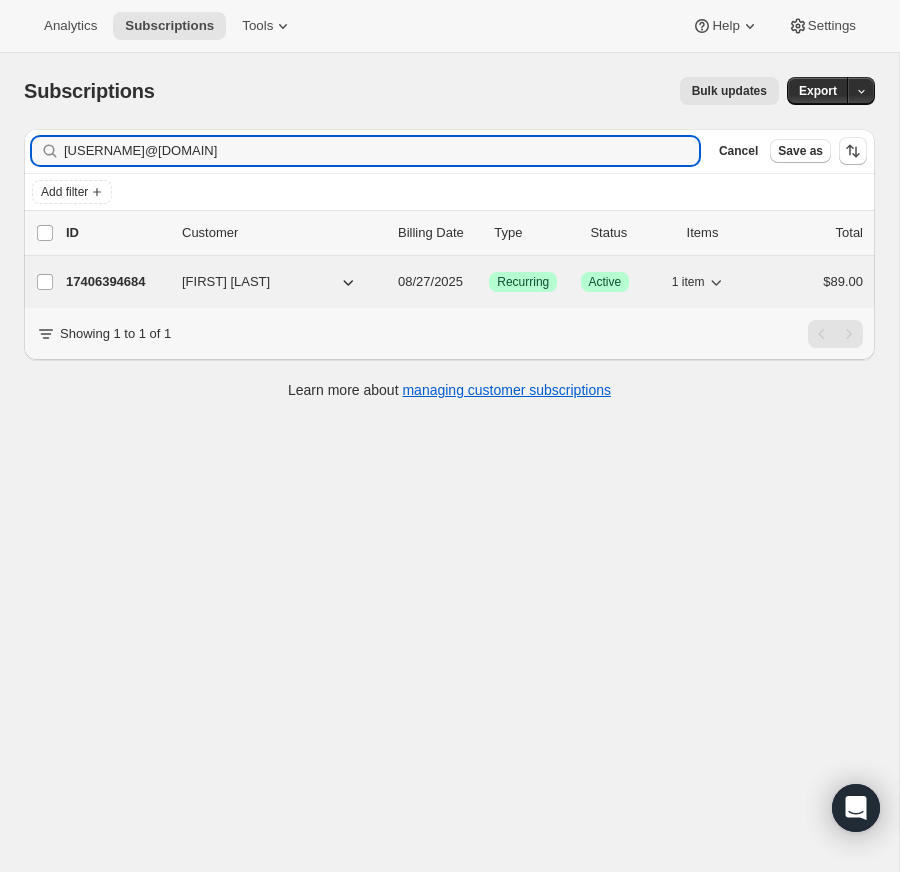 click on "17406394684" at bounding box center (116, 282) 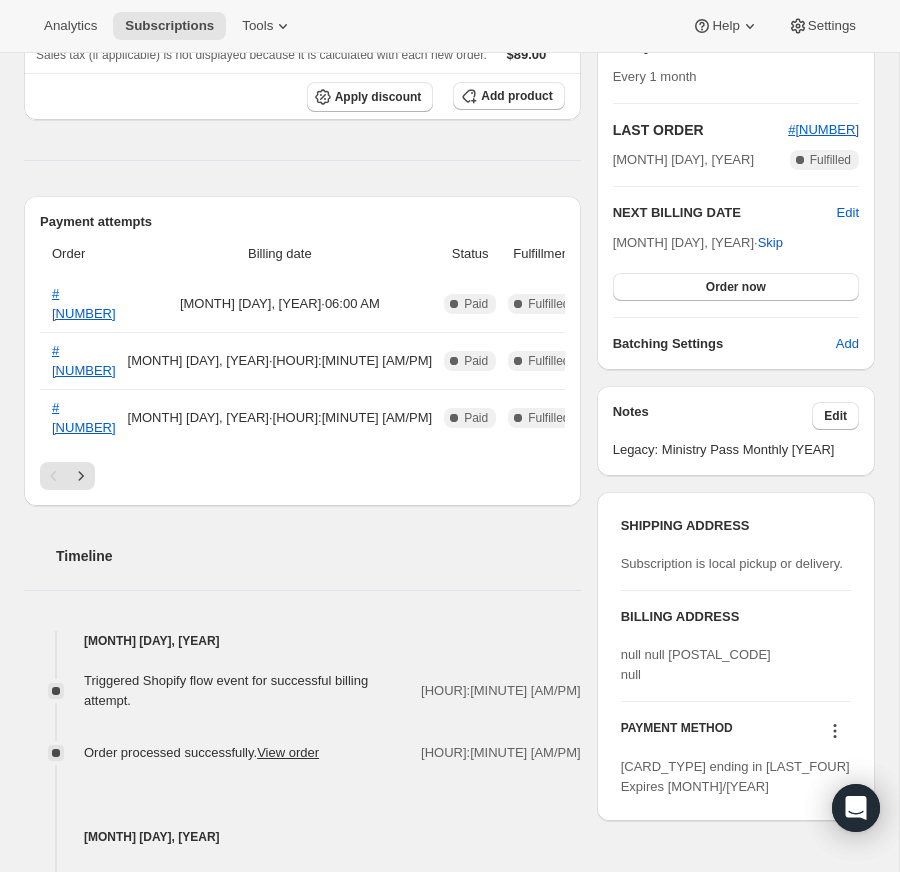 scroll, scrollTop: 388, scrollLeft: 0, axis: vertical 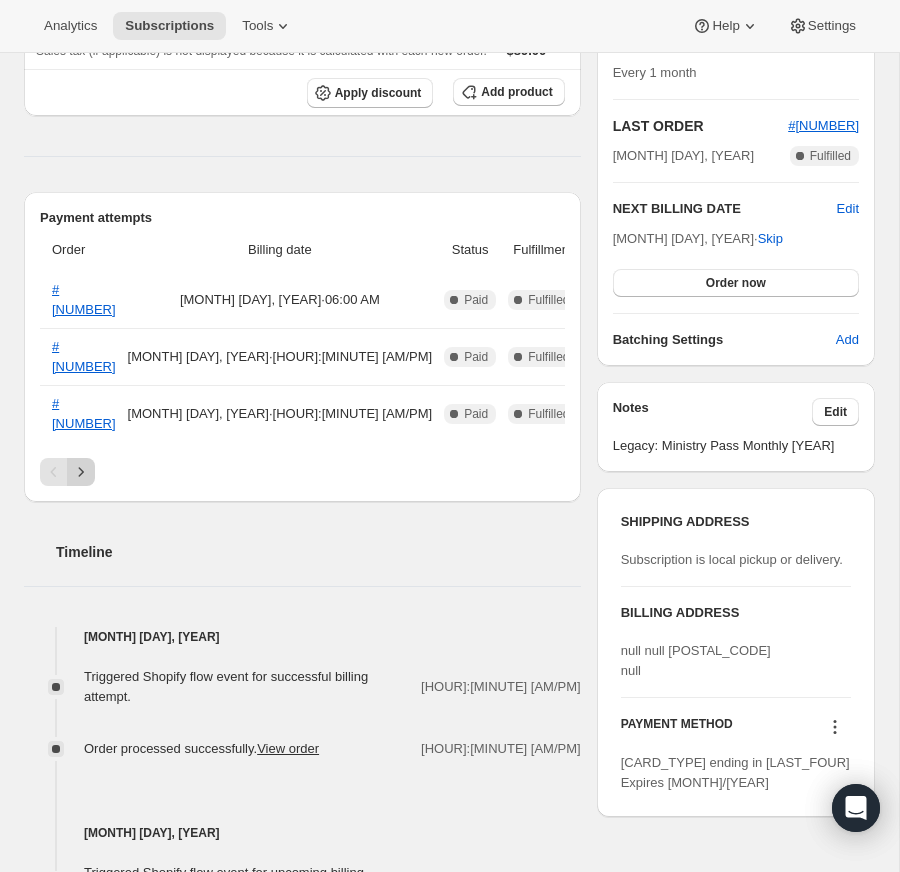 click 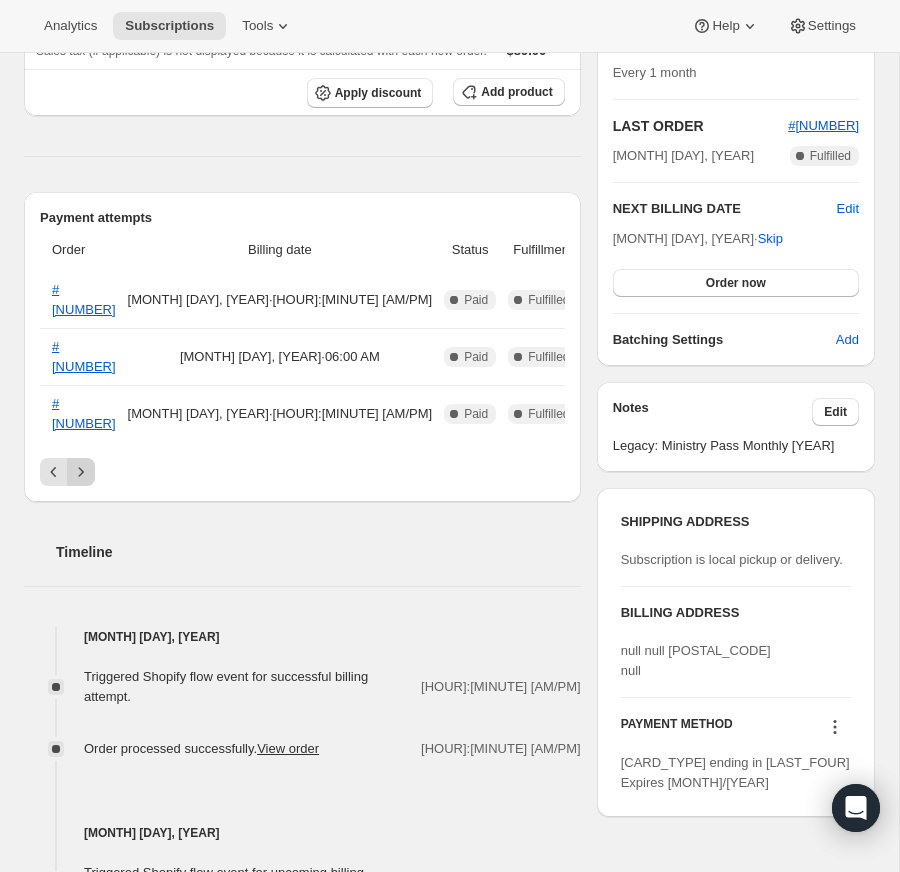 click 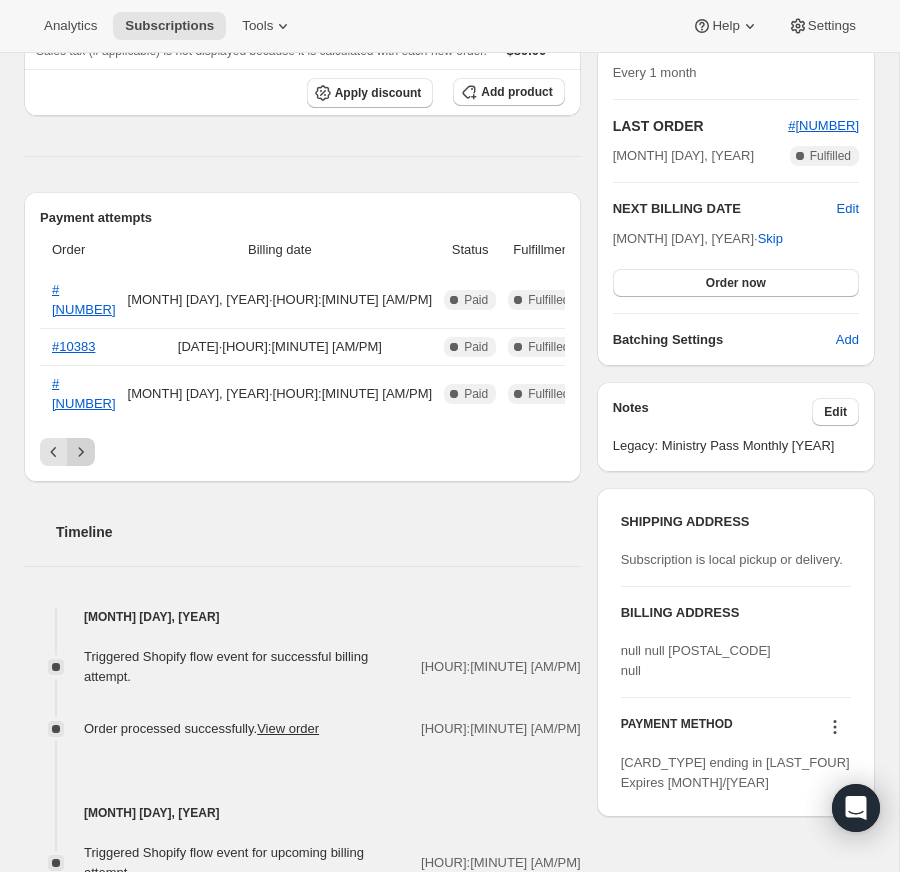 click 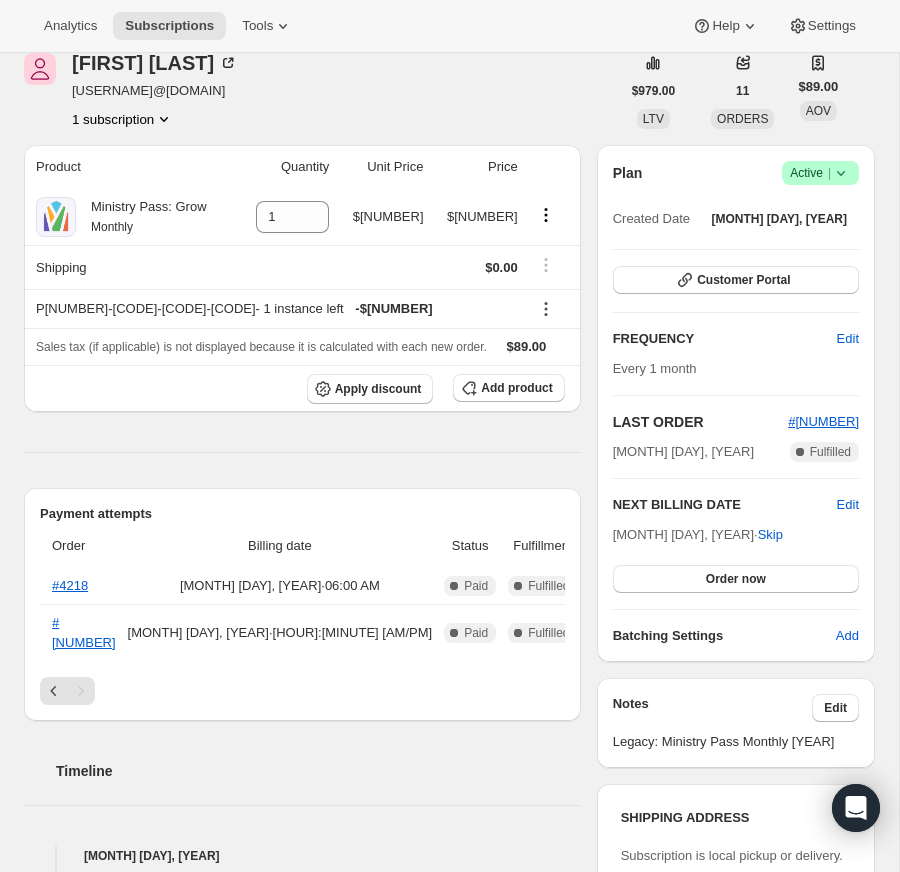 scroll, scrollTop: 48, scrollLeft: 0, axis: vertical 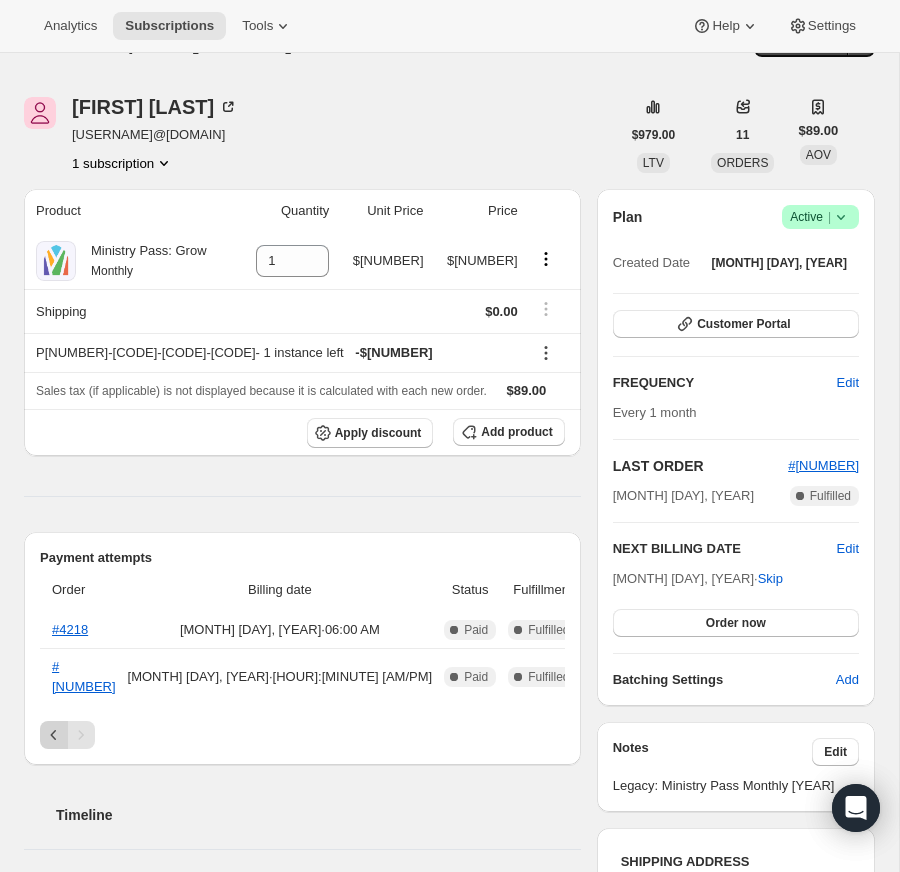 click 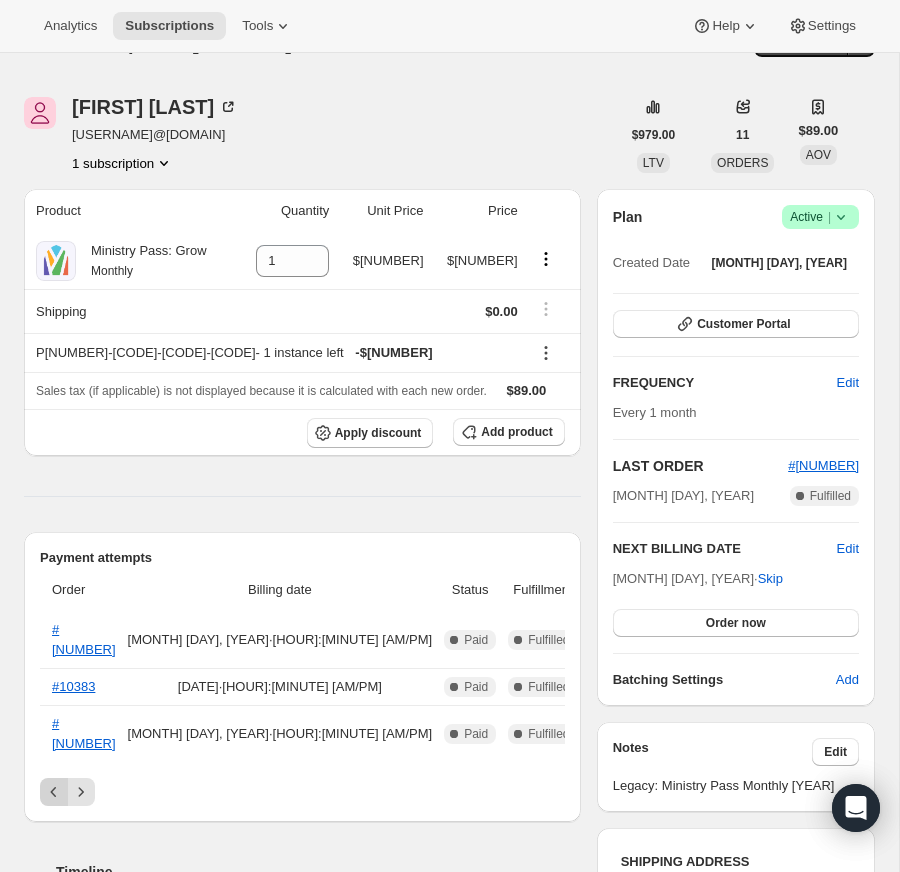 click 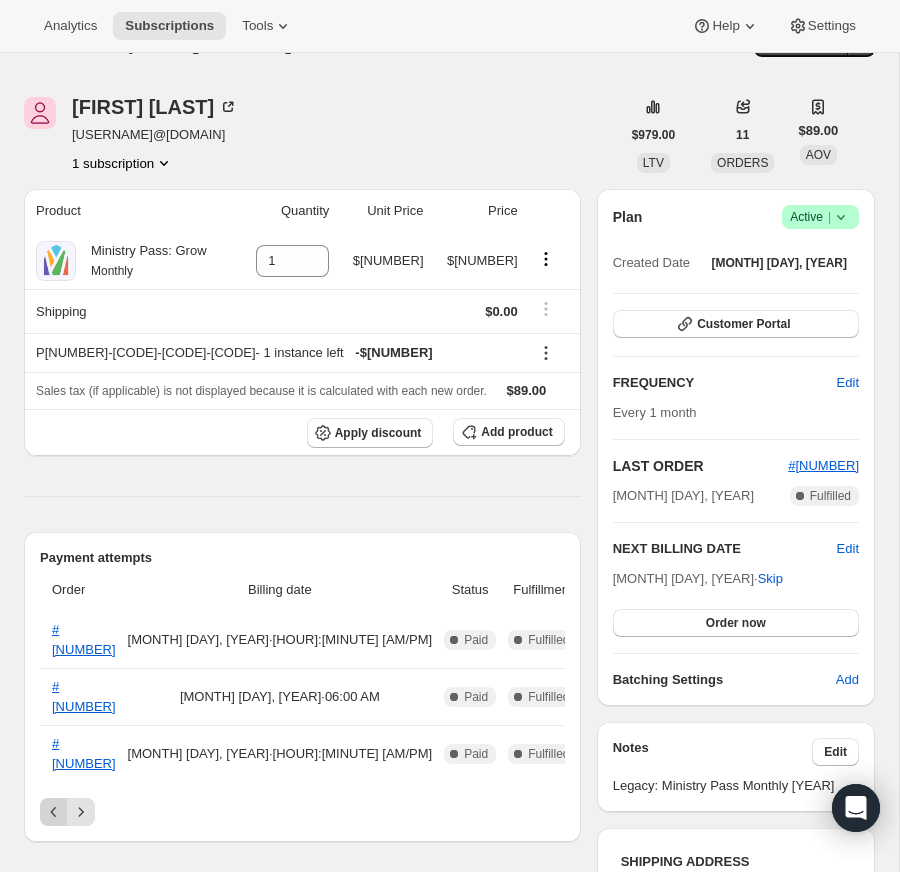 click 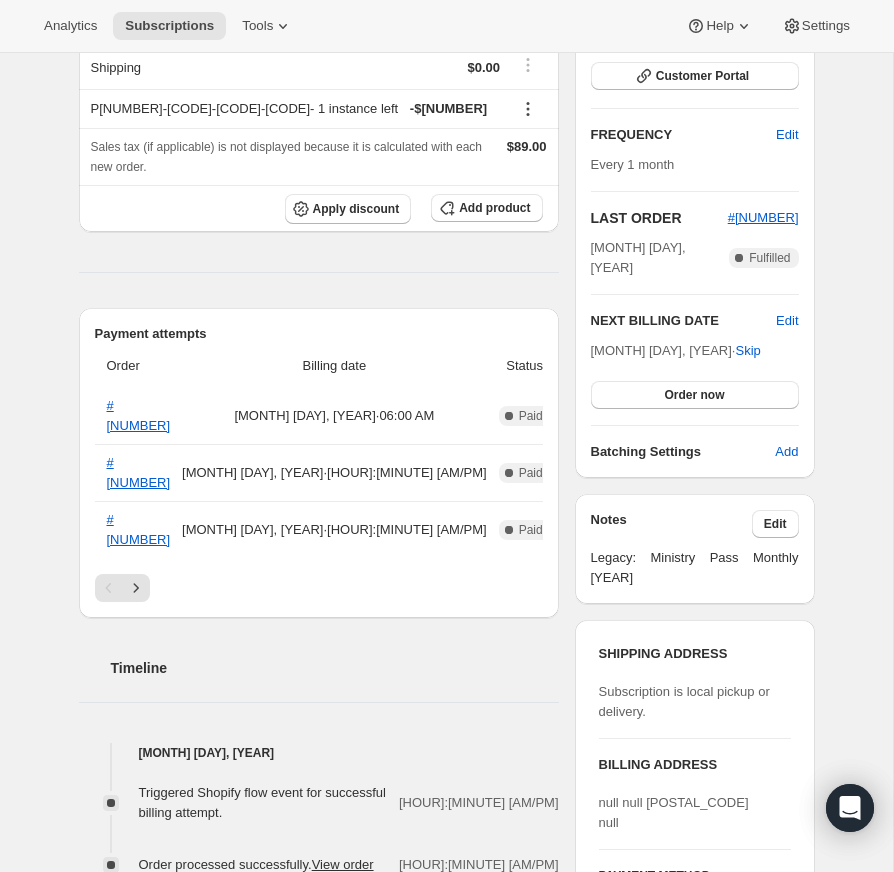 scroll, scrollTop: 328, scrollLeft: 0, axis: vertical 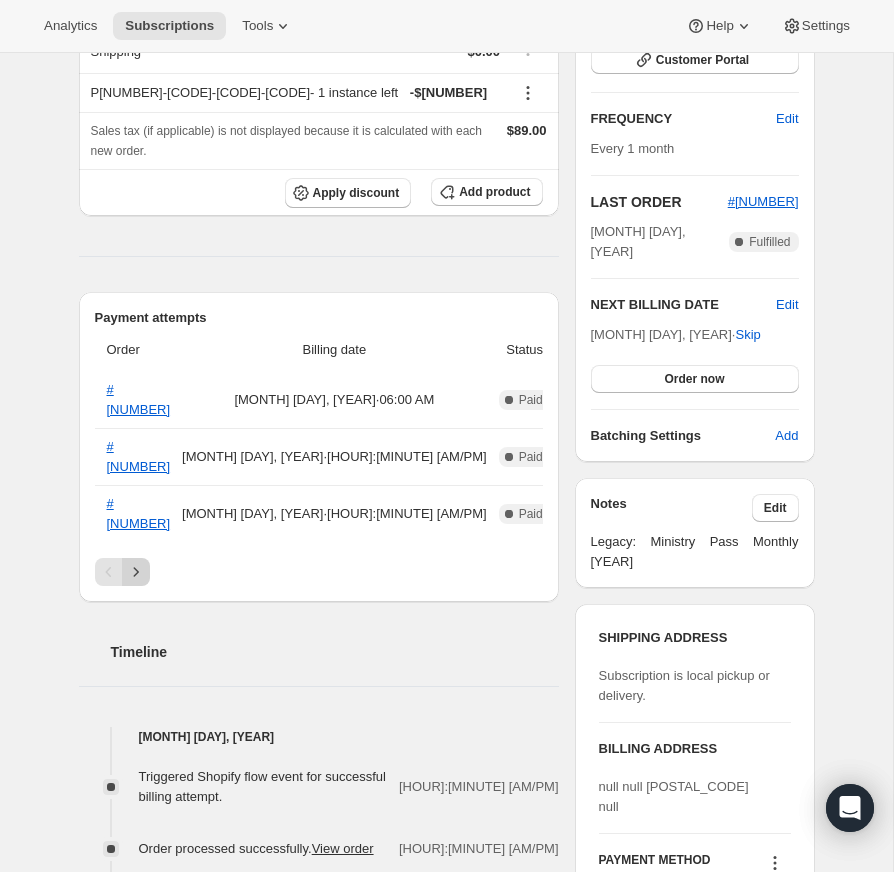 click 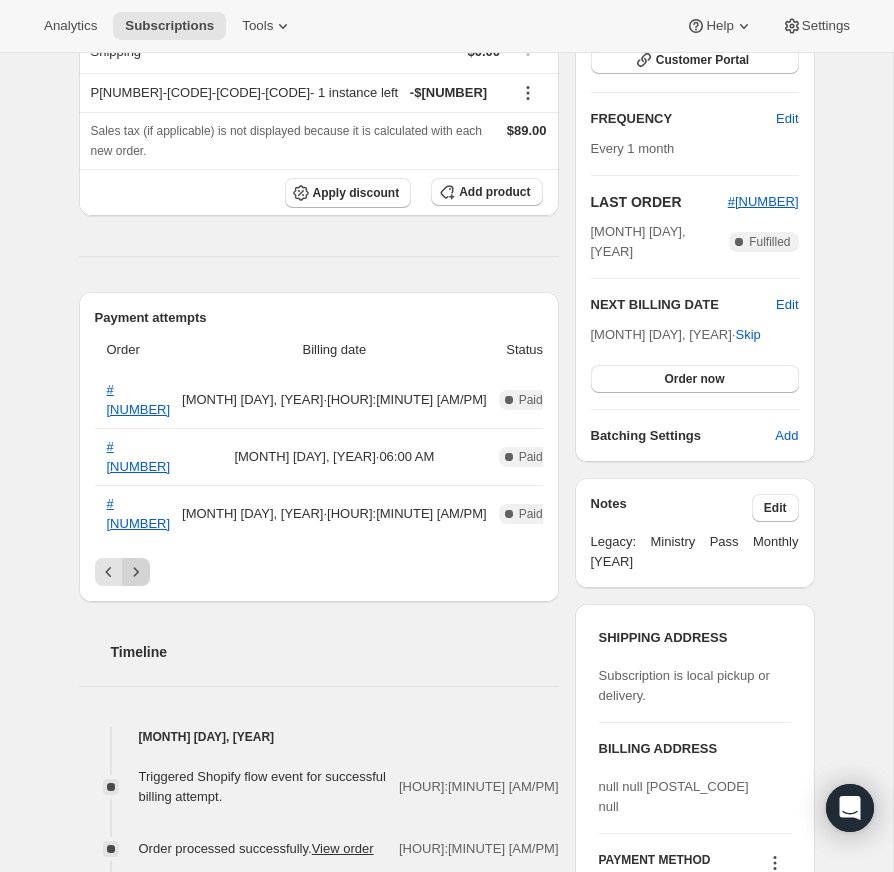 click 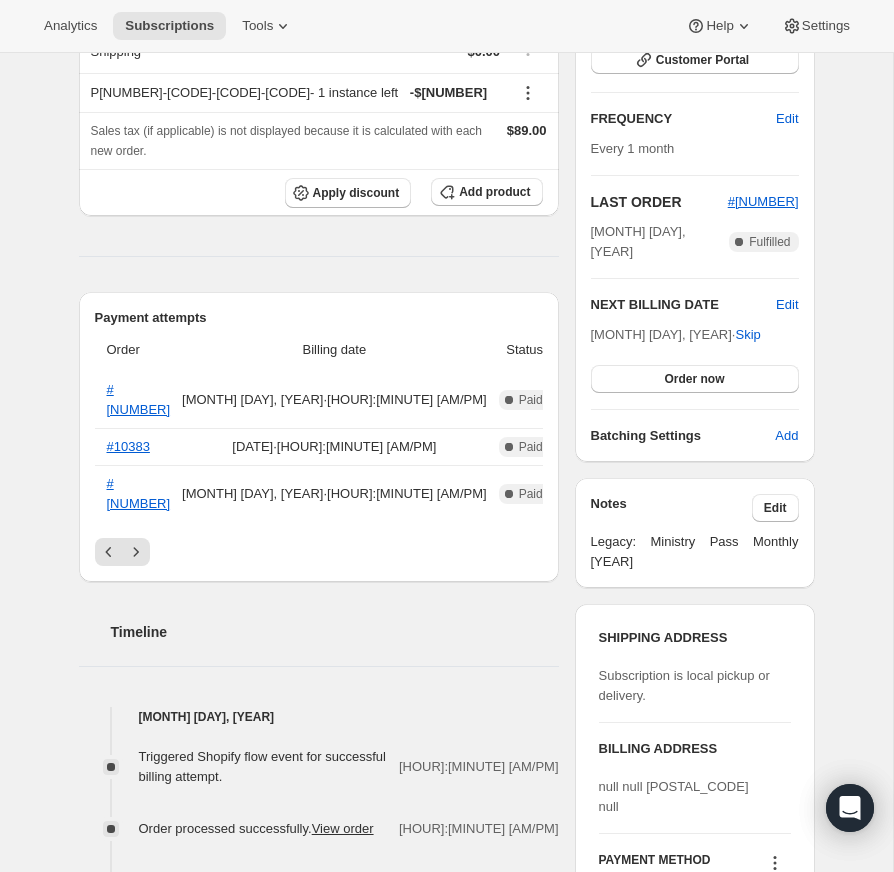 click 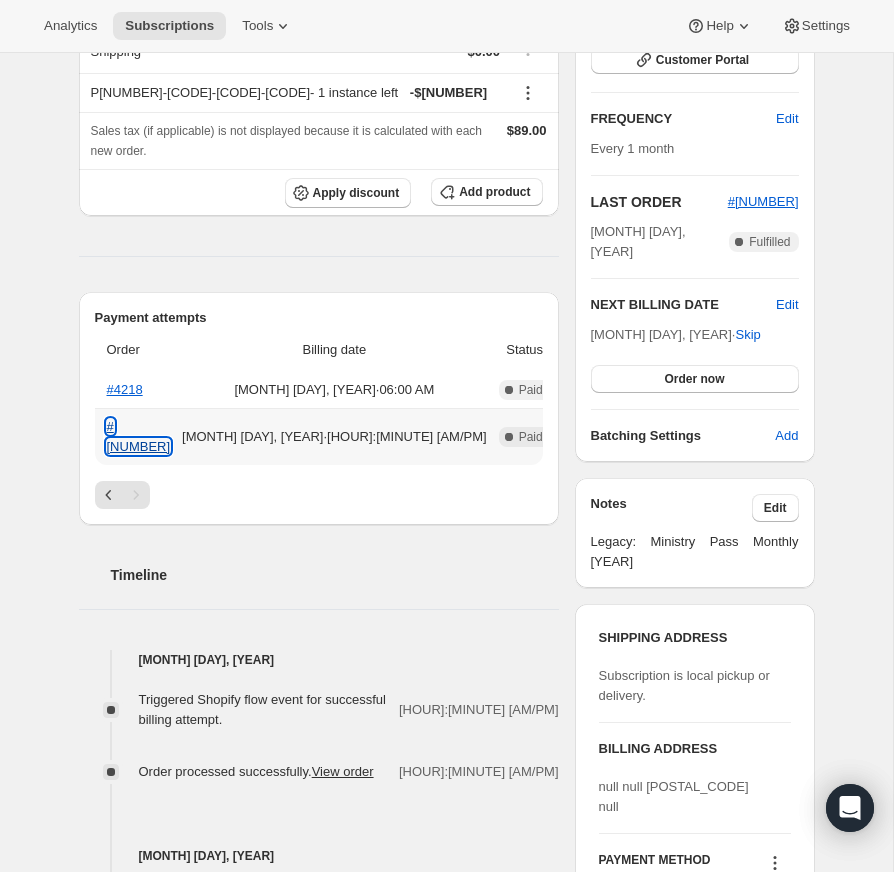 click on "#[NUMBER]" at bounding box center [139, 436] 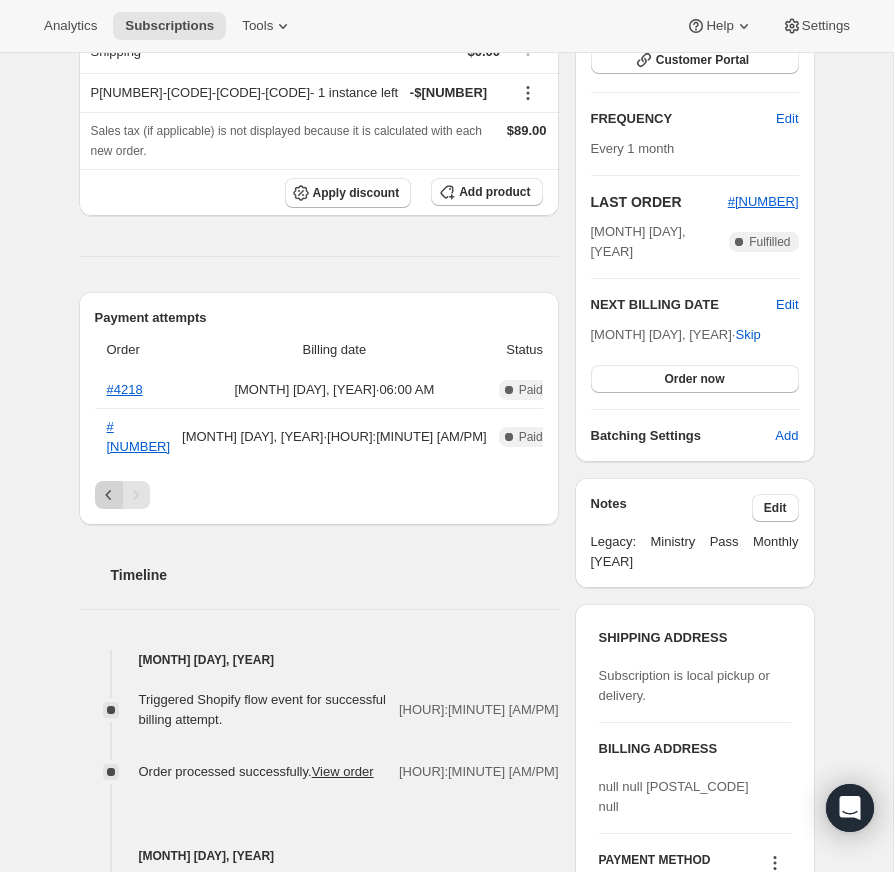 click 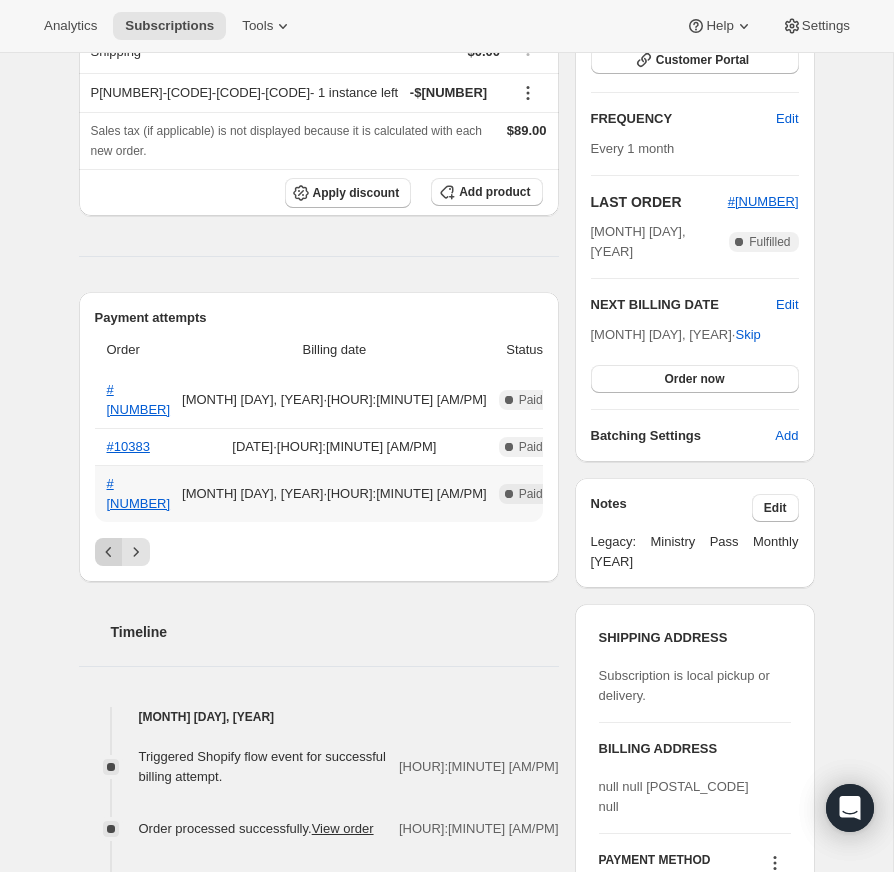 click on "#[NUMBER]" at bounding box center (136, 493) 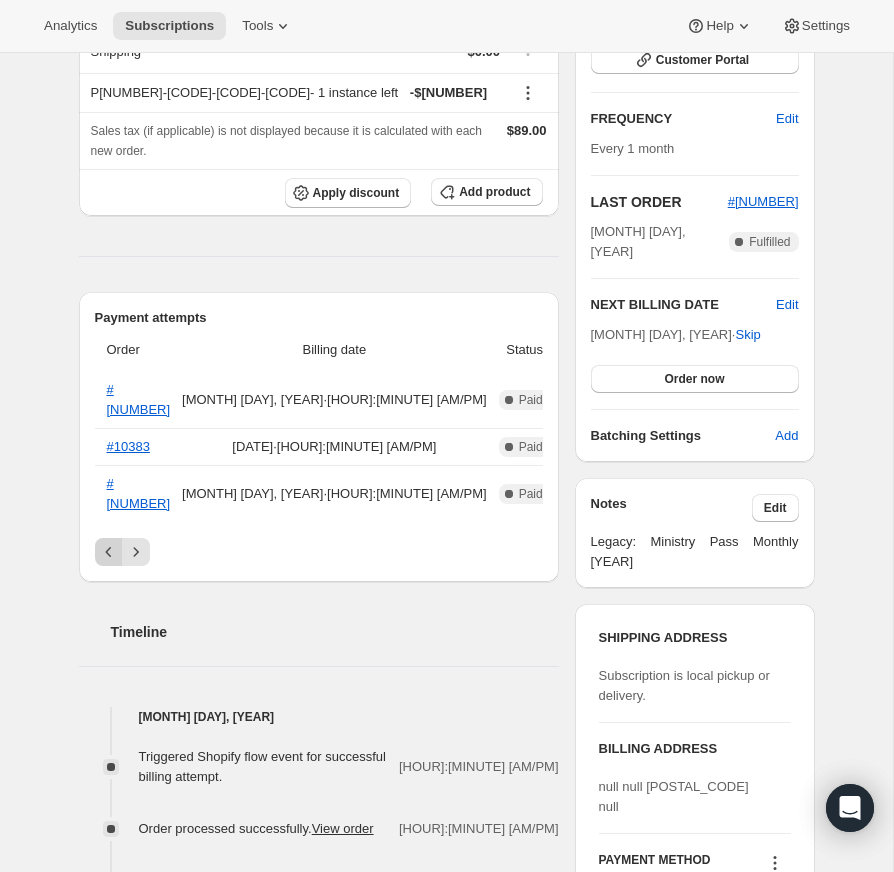 click 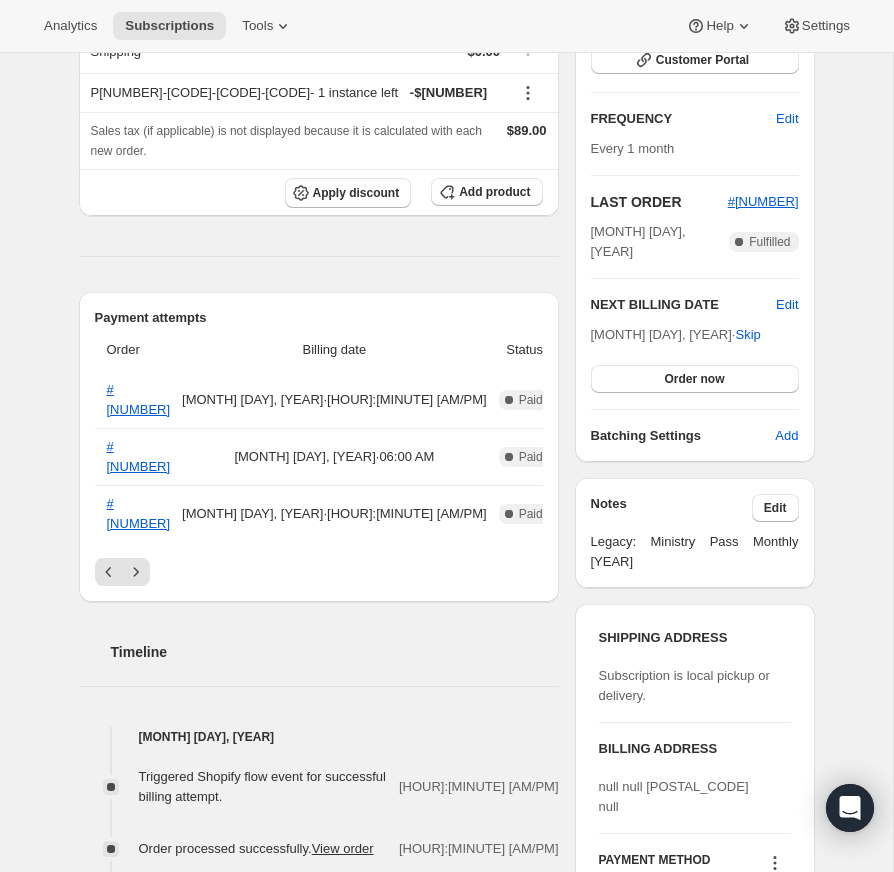 click 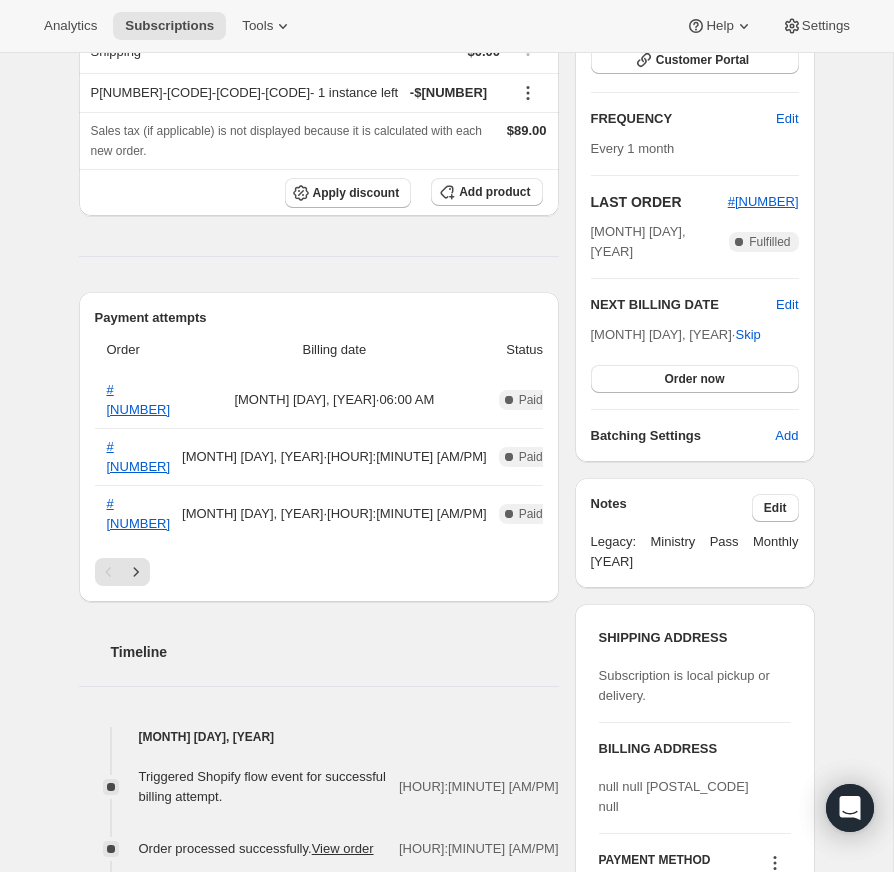 click at bounding box center [109, 572] 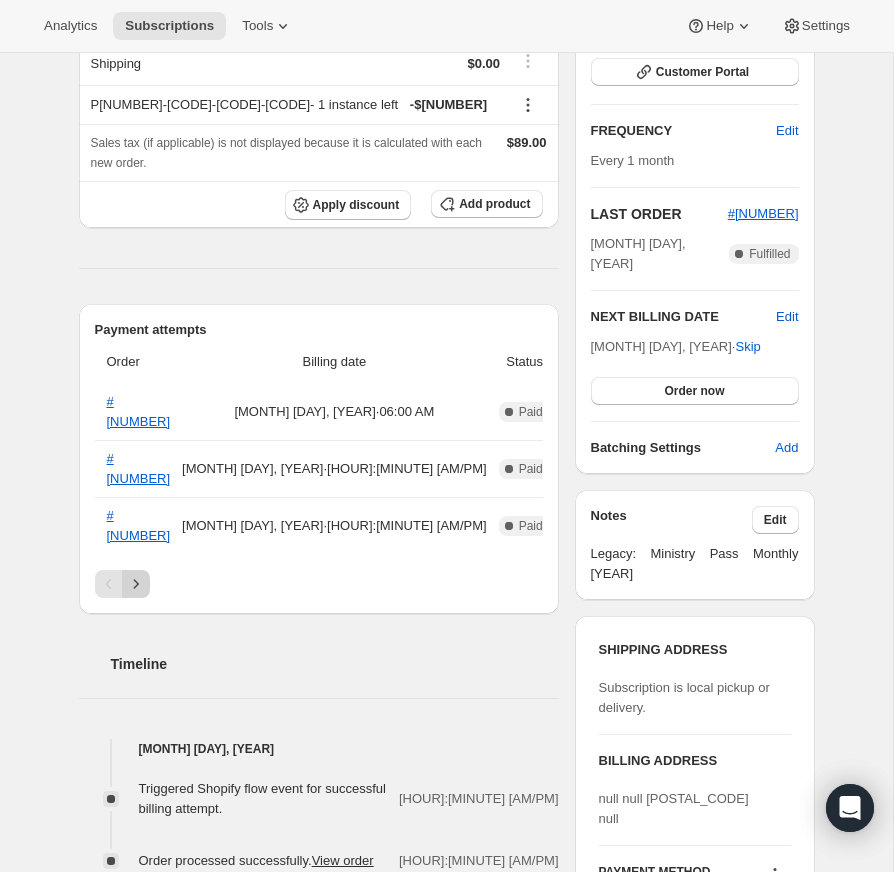 scroll, scrollTop: 318, scrollLeft: 0, axis: vertical 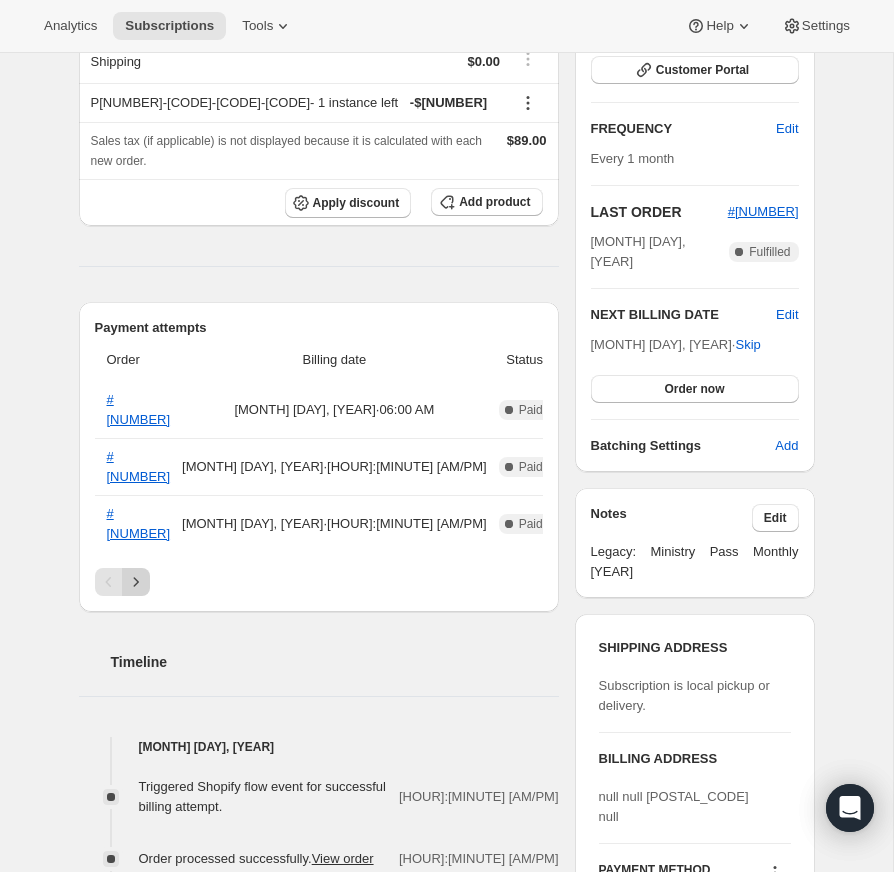 click 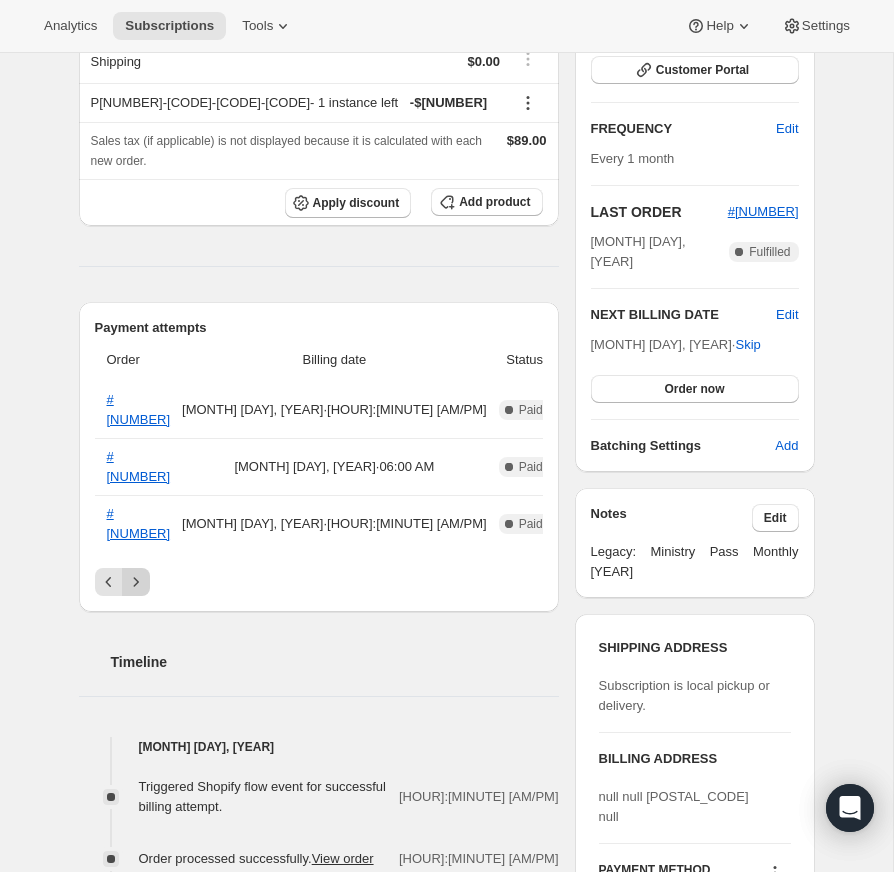 click 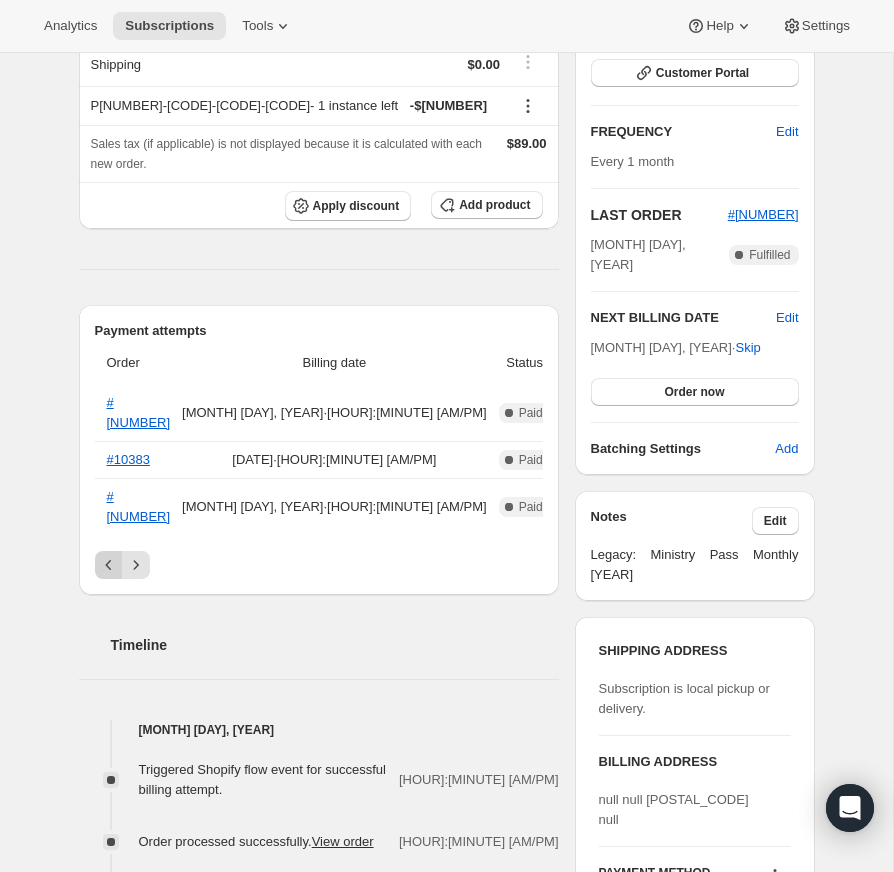 click 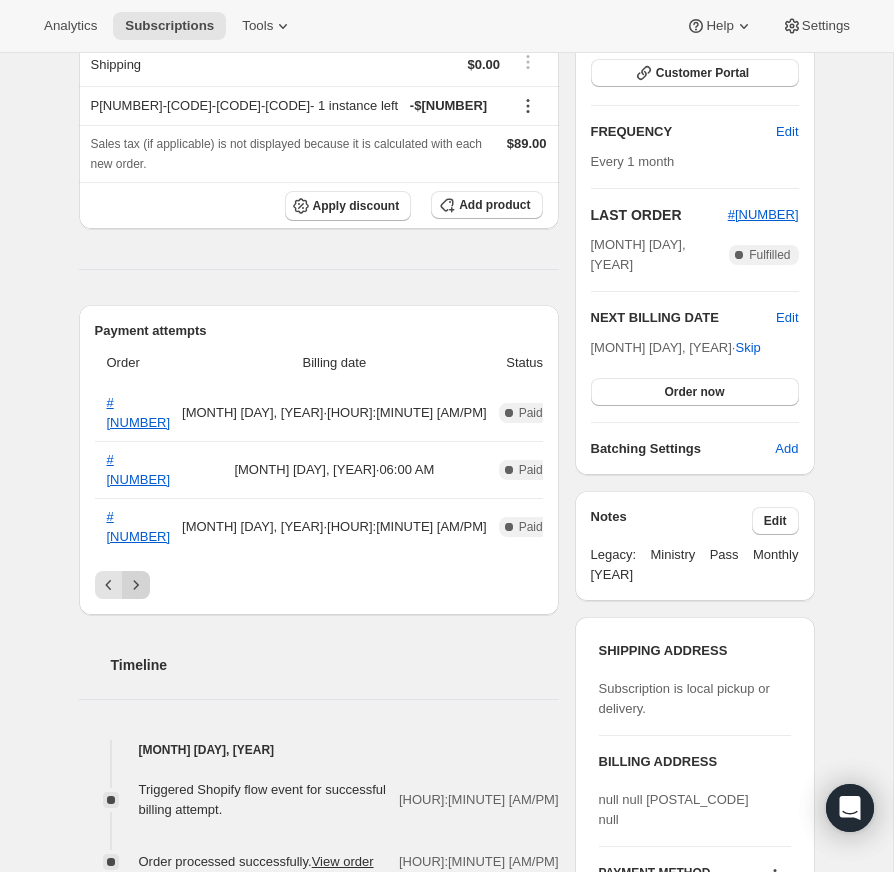 click 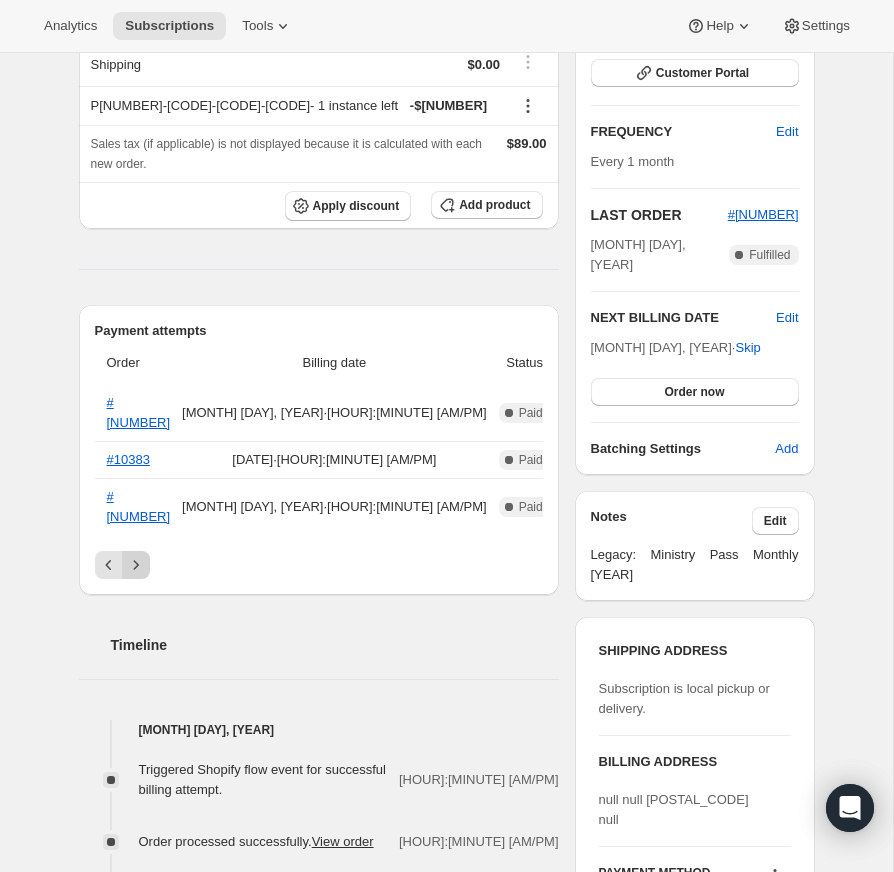 click 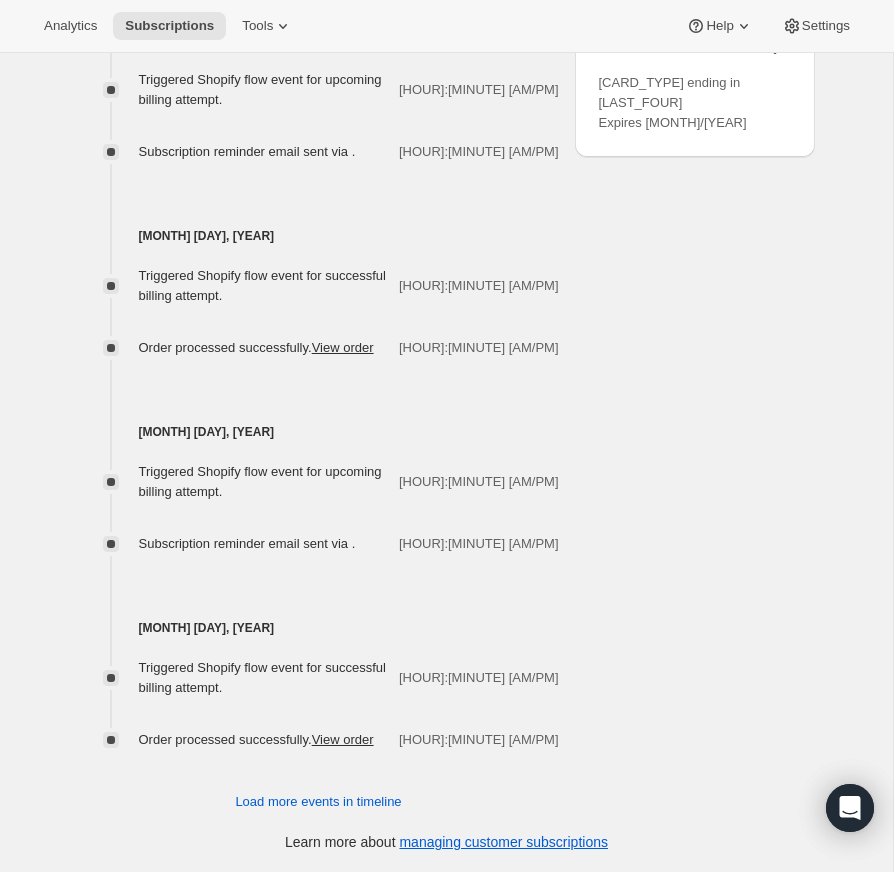 scroll, scrollTop: 1199, scrollLeft: 0, axis: vertical 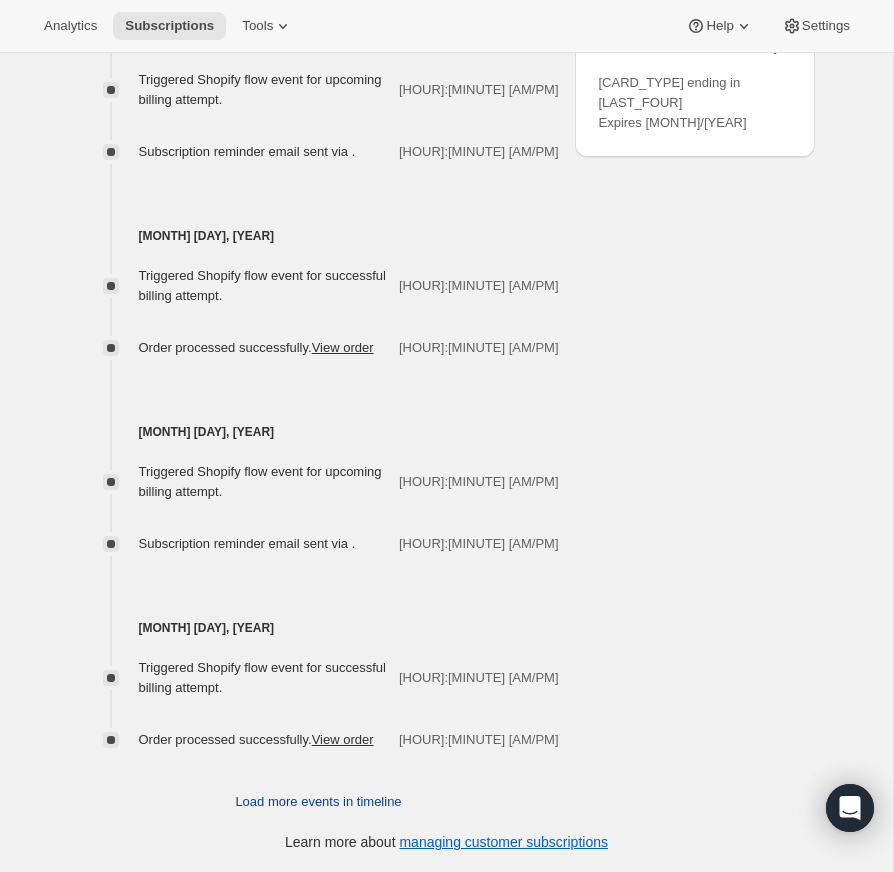click on "Load more events in timeline" at bounding box center (318, 802) 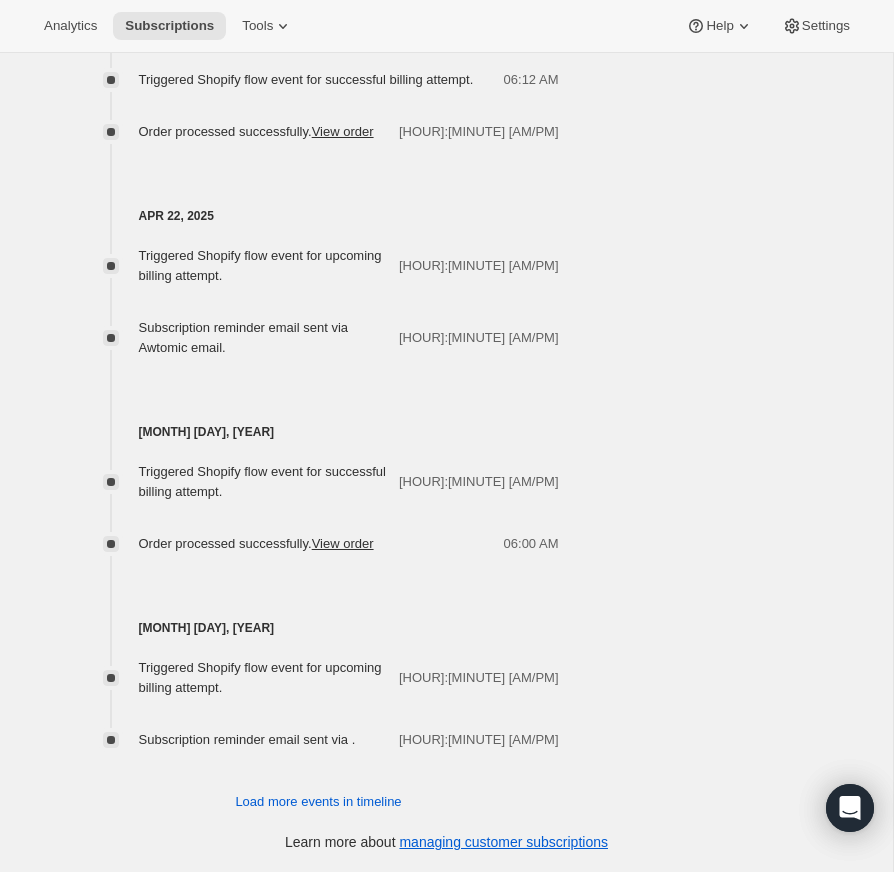 scroll, scrollTop: 2179, scrollLeft: 0, axis: vertical 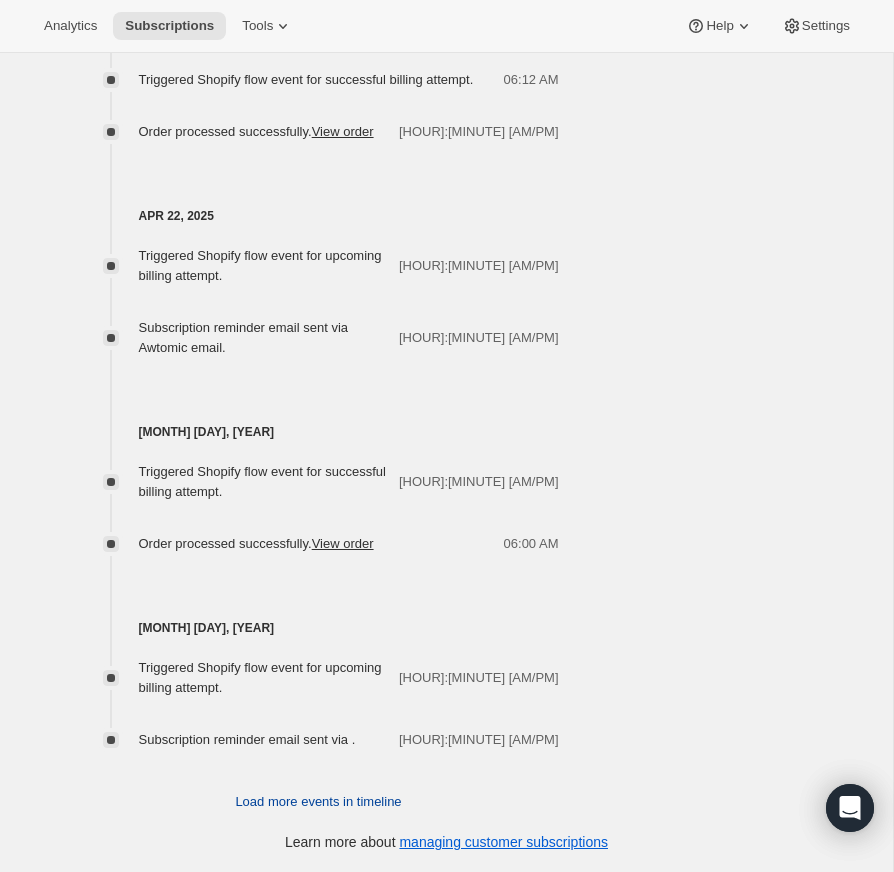 click on "Load more events in timeline" at bounding box center (318, 802) 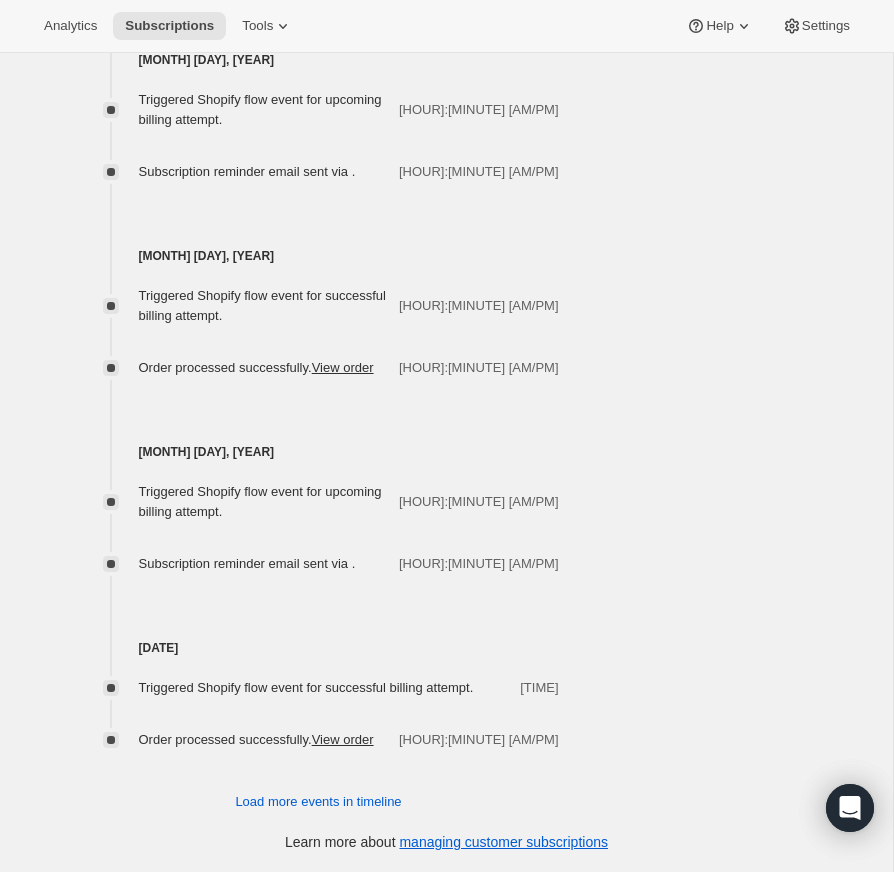 scroll, scrollTop: 3159, scrollLeft: 0, axis: vertical 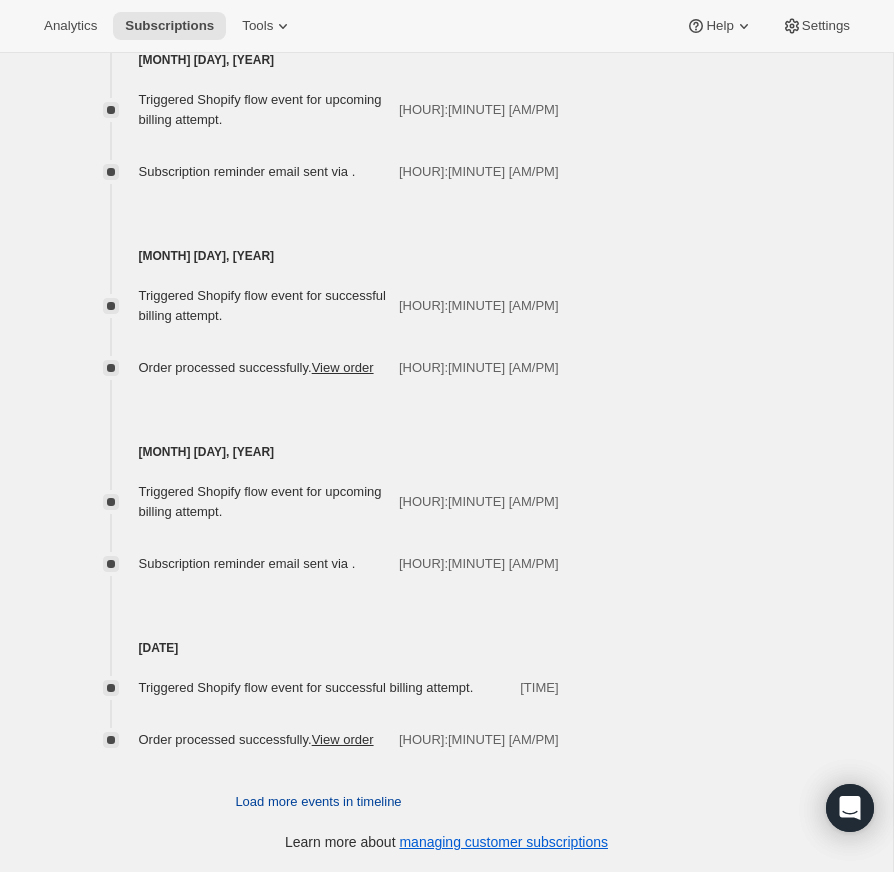 click on "Load more events in timeline" at bounding box center (318, 802) 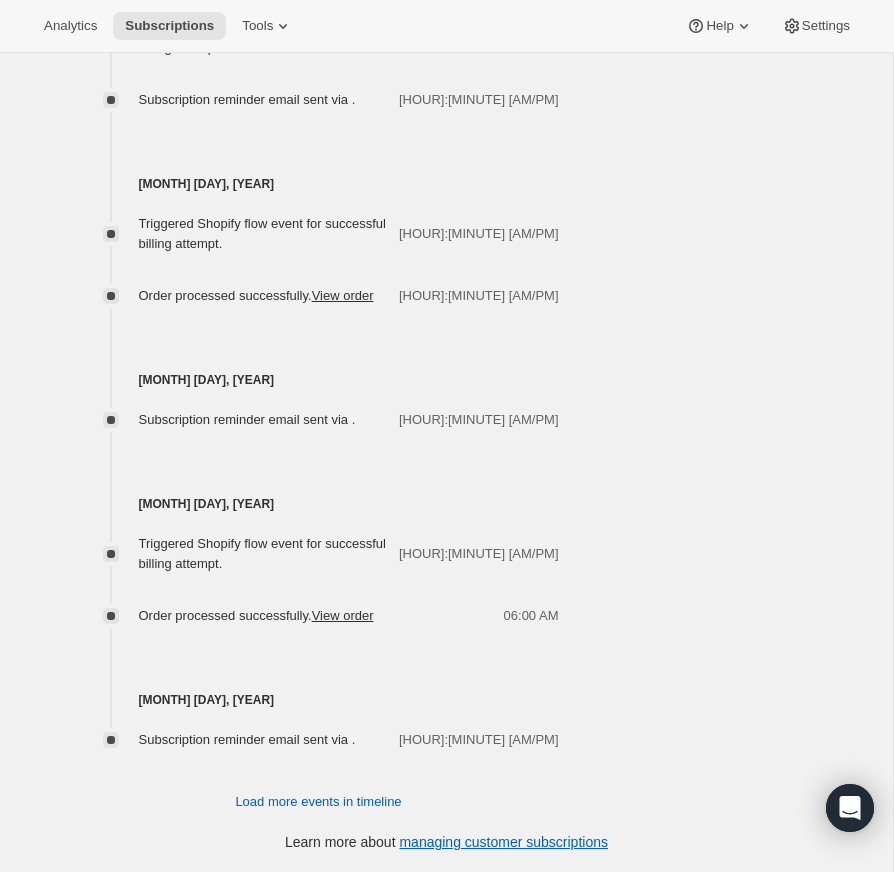 scroll, scrollTop: 3995, scrollLeft: 0, axis: vertical 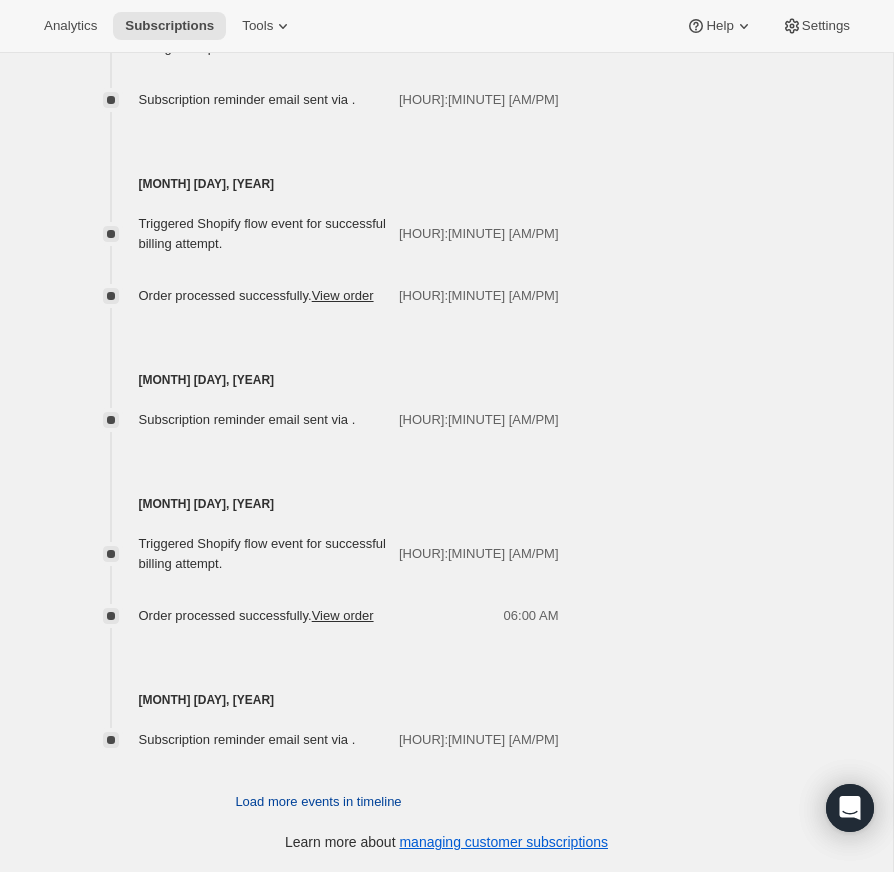 click on "Load more events in timeline" at bounding box center [318, 802] 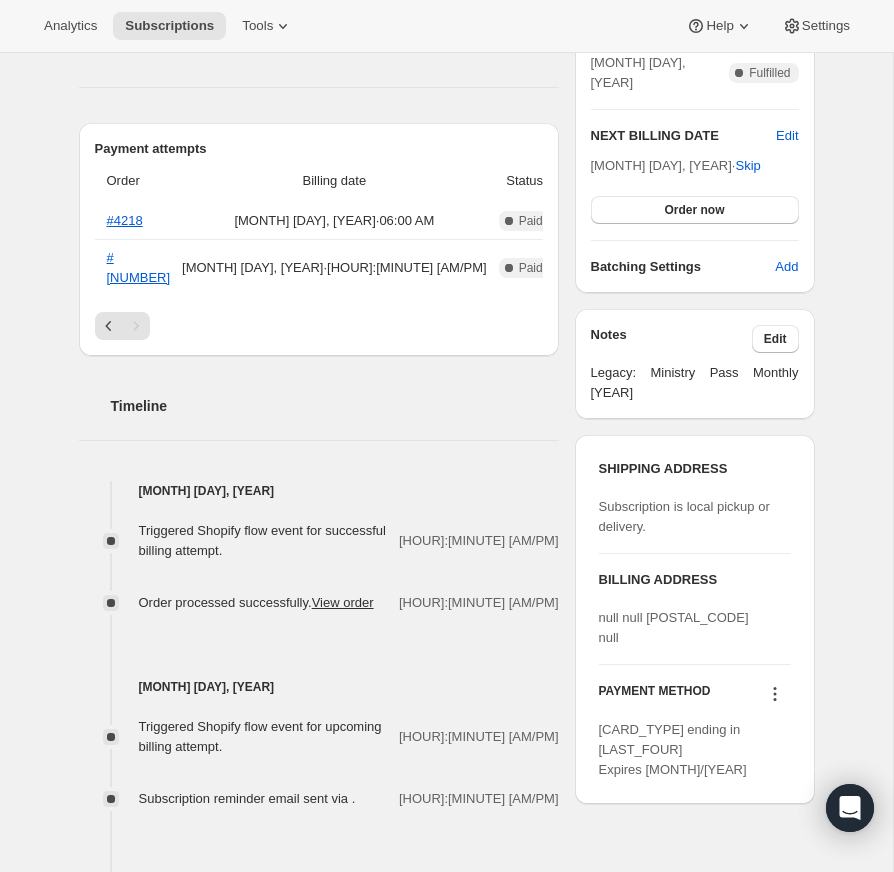 scroll, scrollTop: 479, scrollLeft: 0, axis: vertical 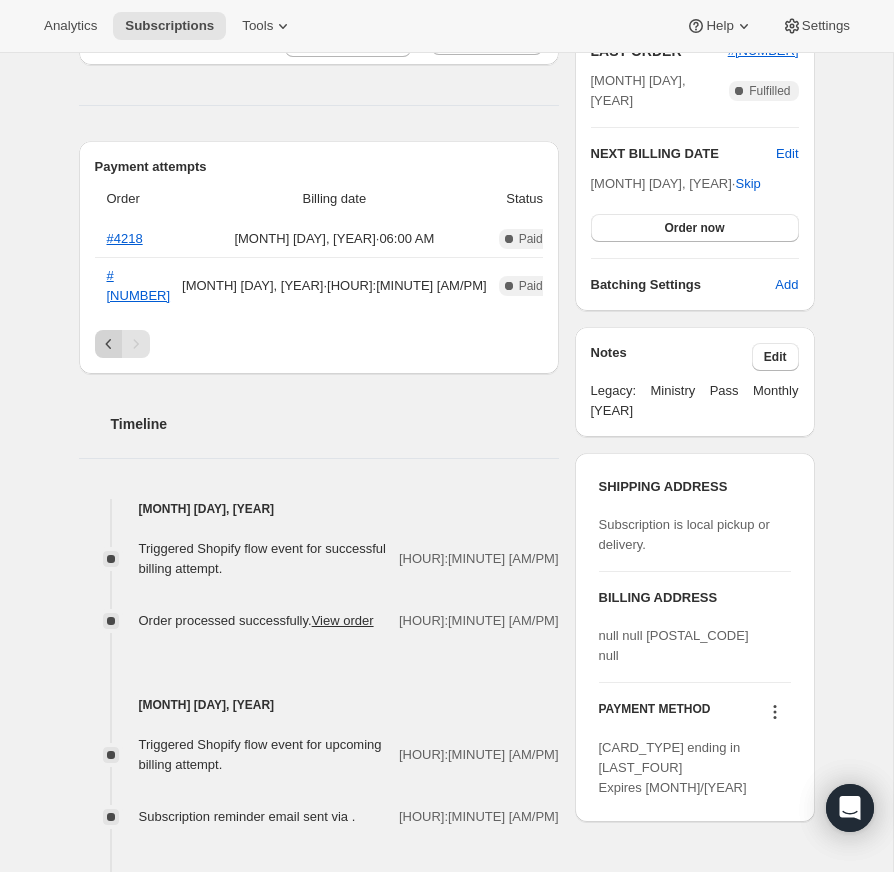 click 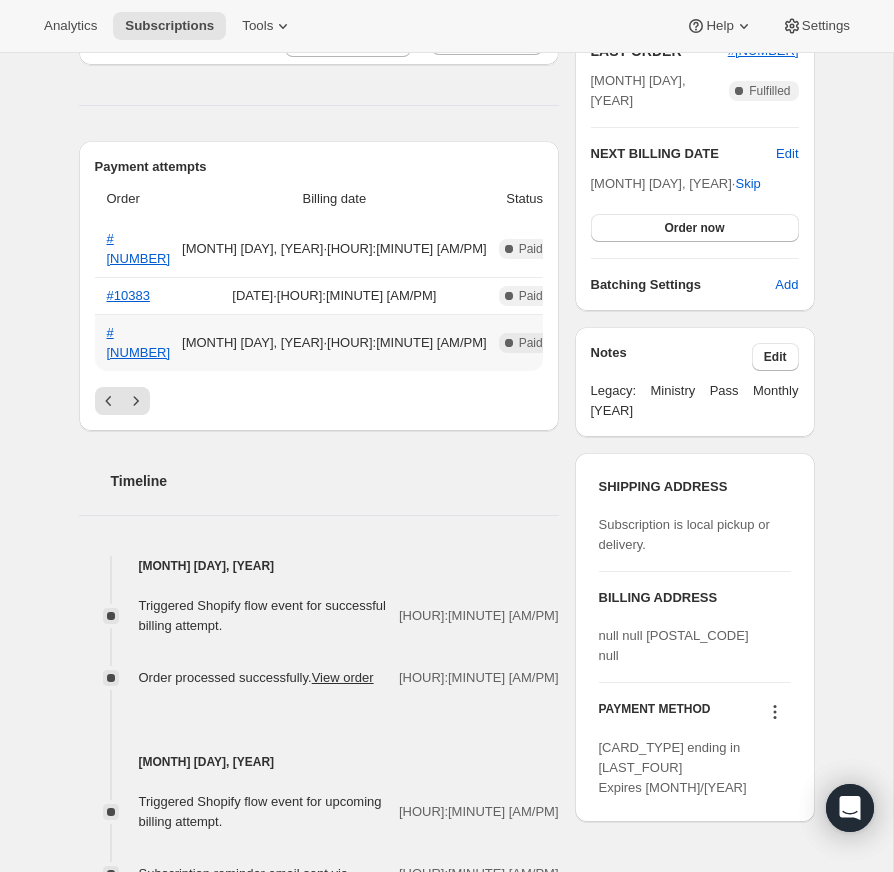 click on "#[NUMBER]" at bounding box center (136, 342) 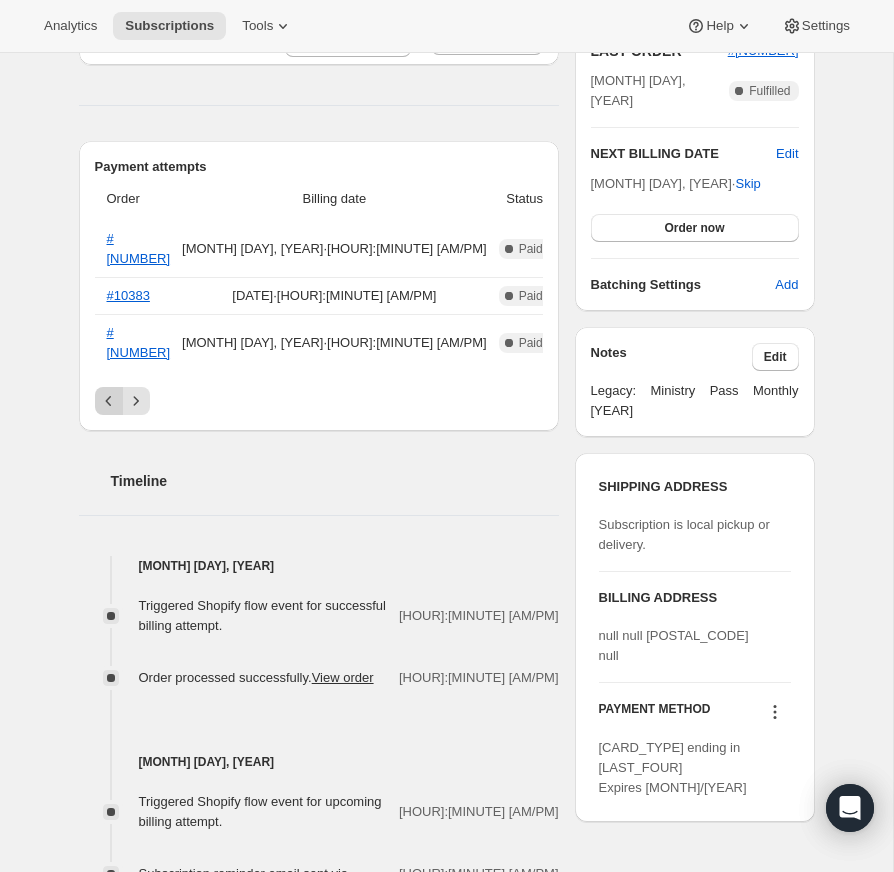 click 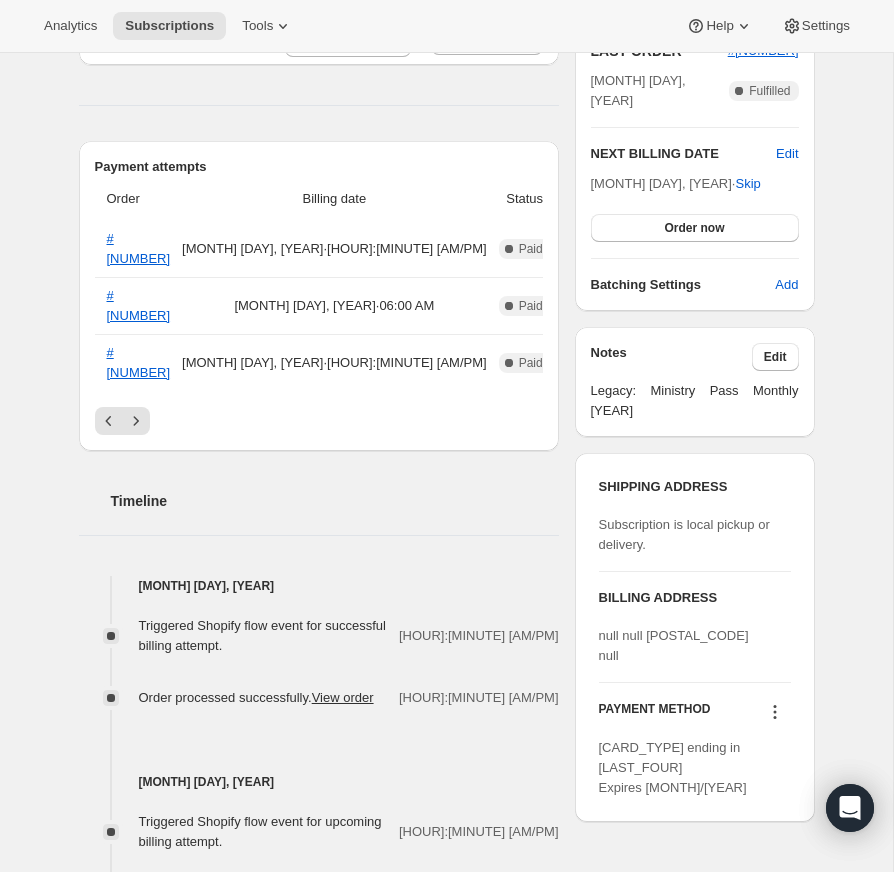 click 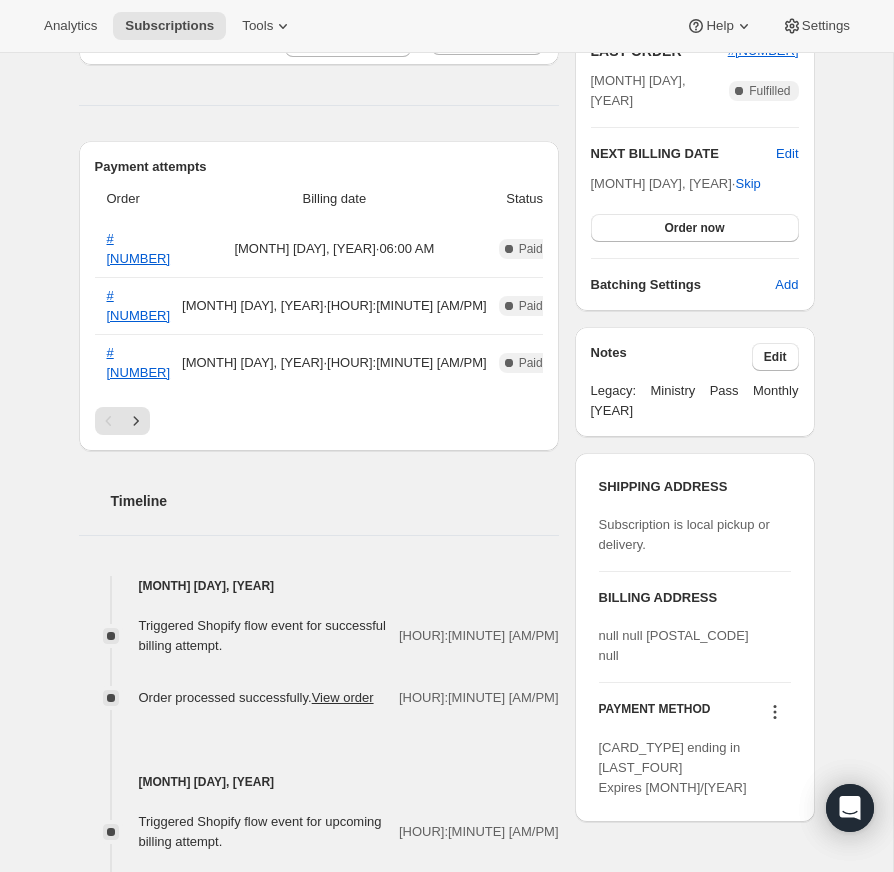 click at bounding box center [109, 421] 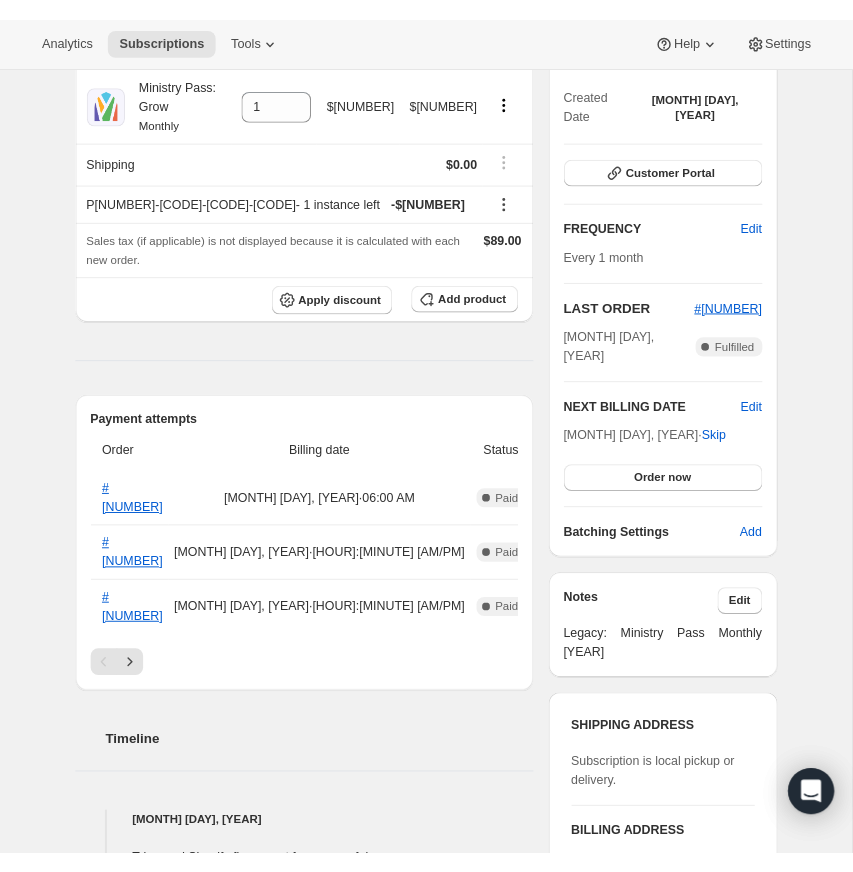 scroll, scrollTop: 0, scrollLeft: 0, axis: both 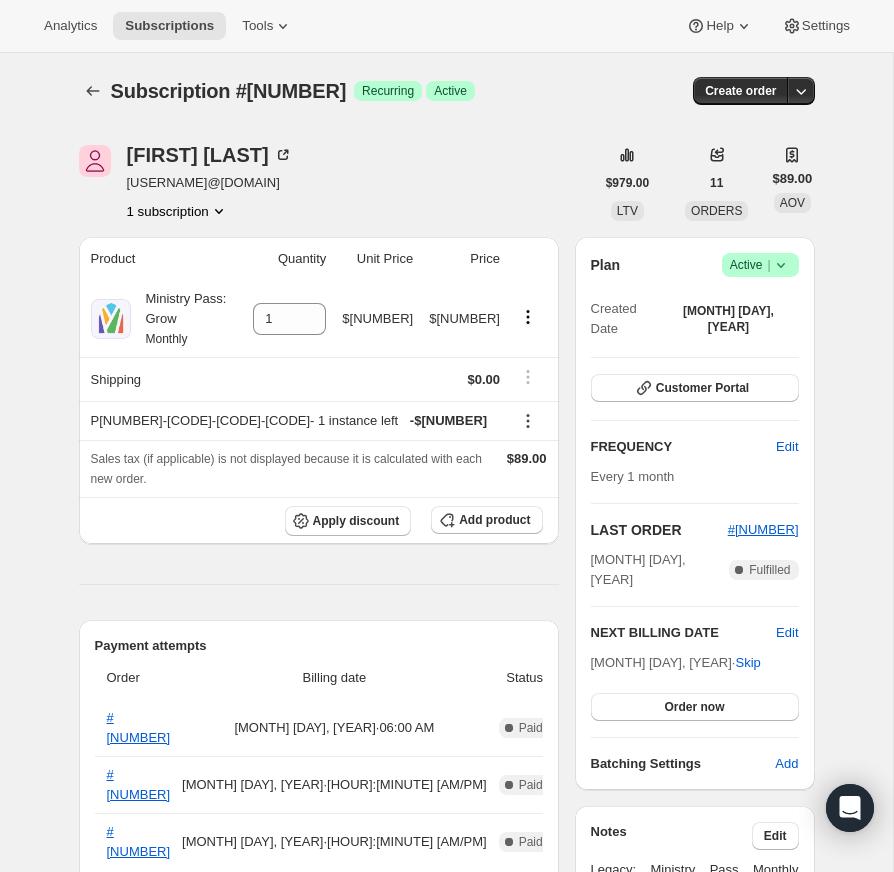 click 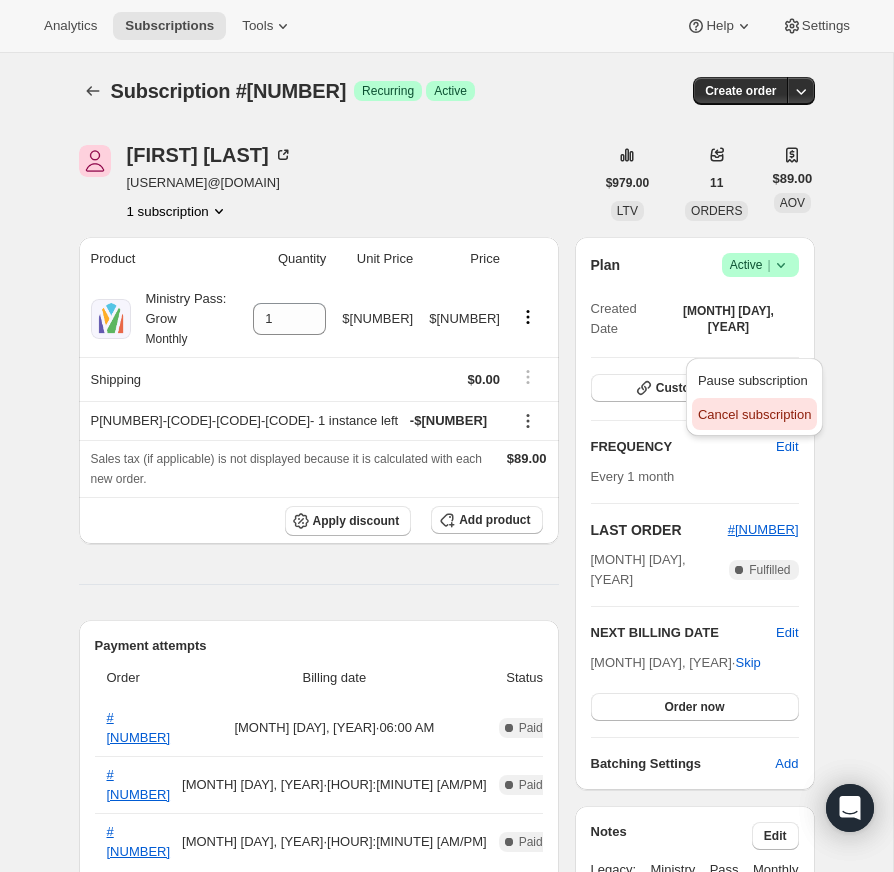 click on "Cancel subscription" at bounding box center [754, 414] 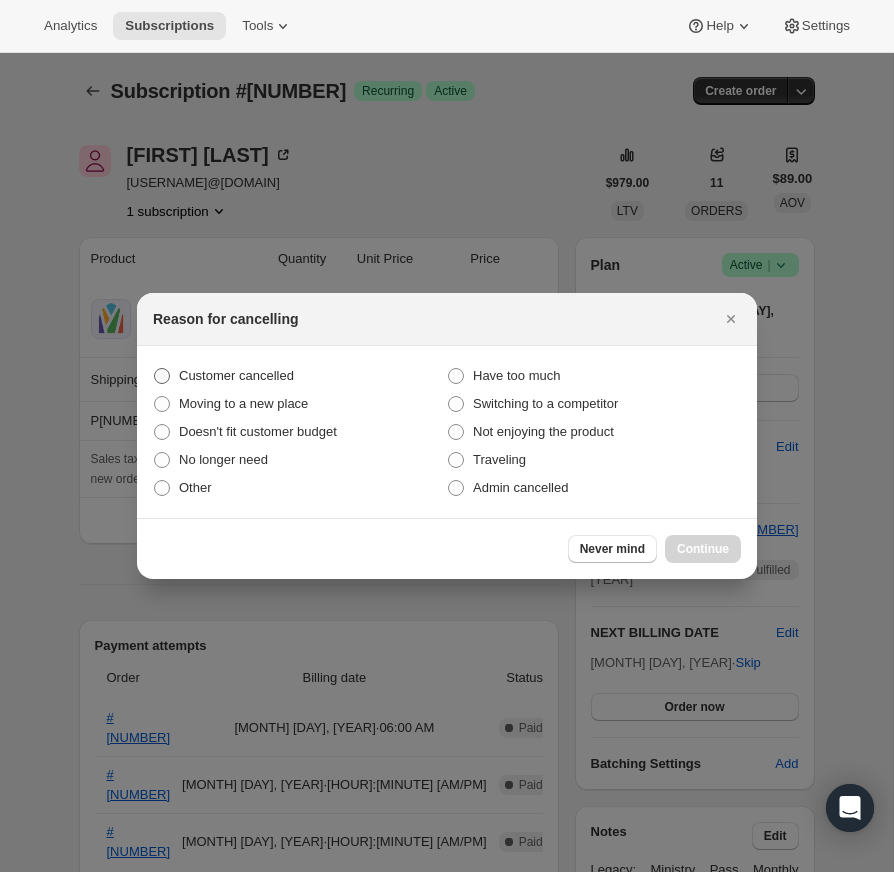 click at bounding box center [162, 376] 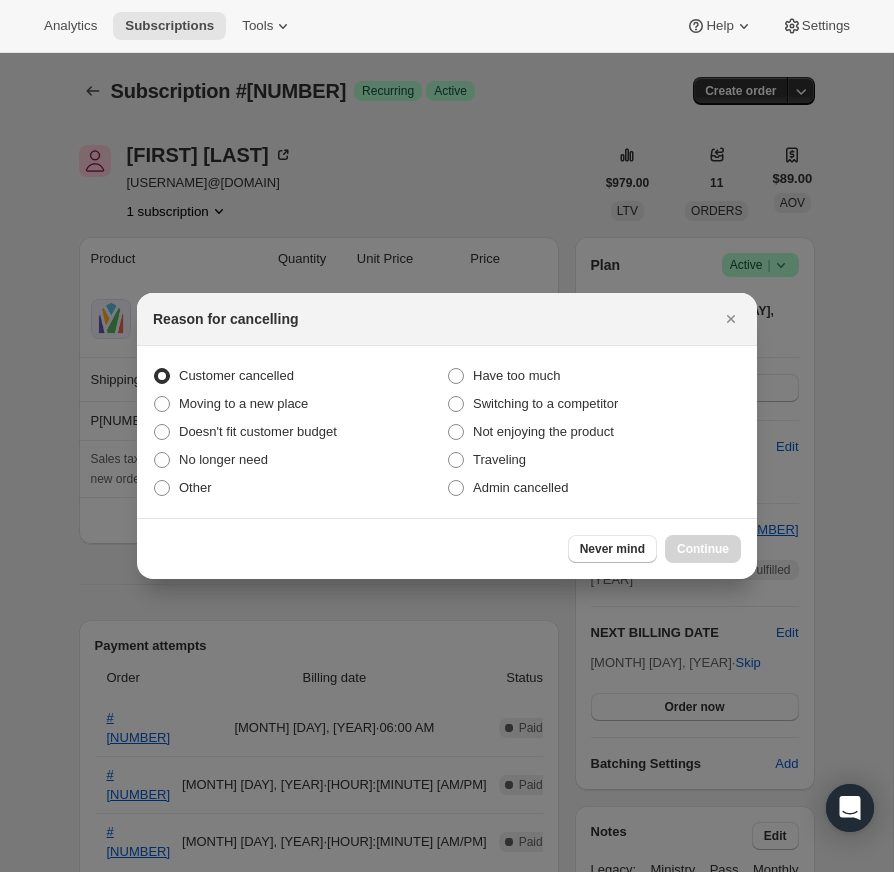 radio on "true" 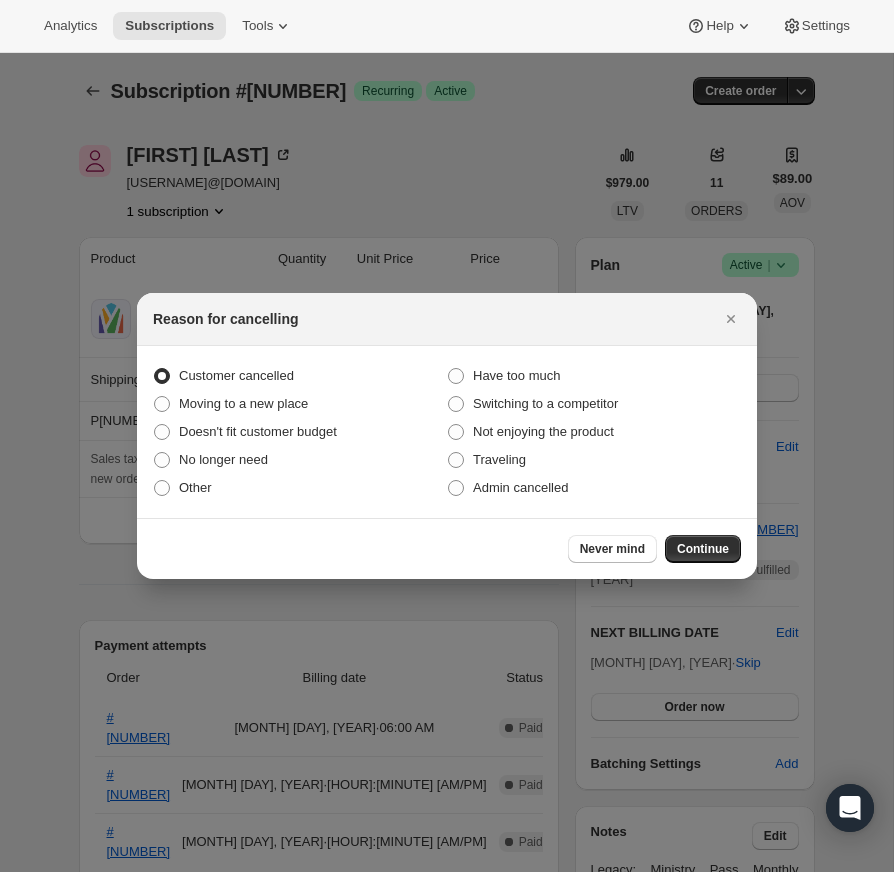 click on "Continue" at bounding box center (703, 549) 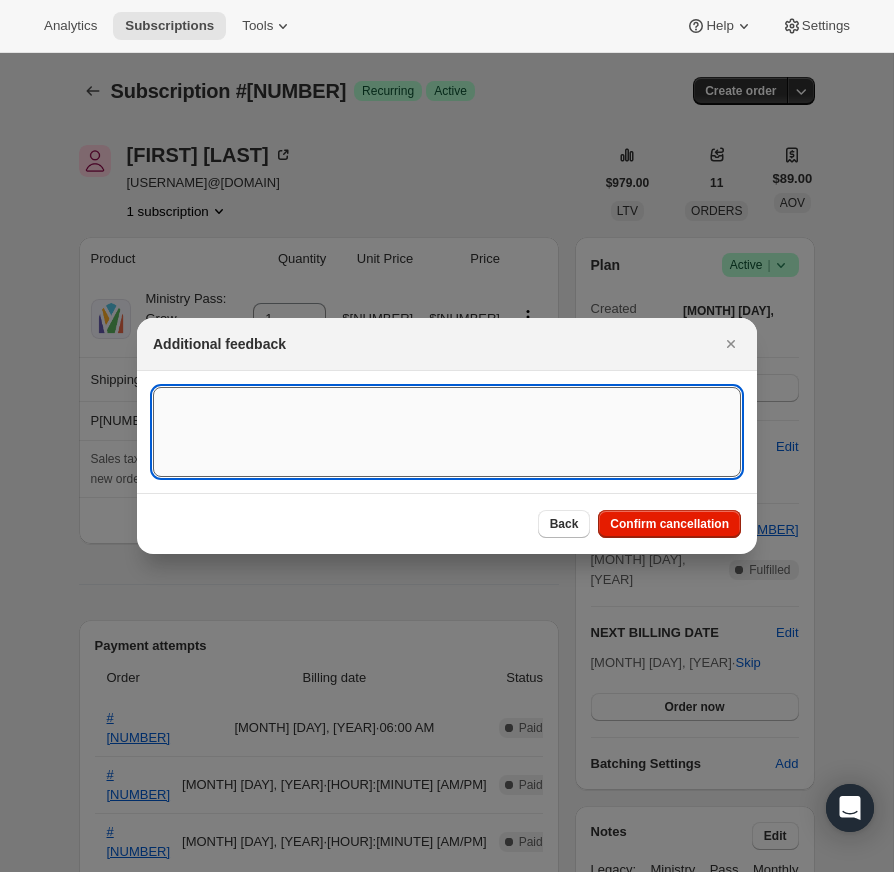 click at bounding box center [447, 432] 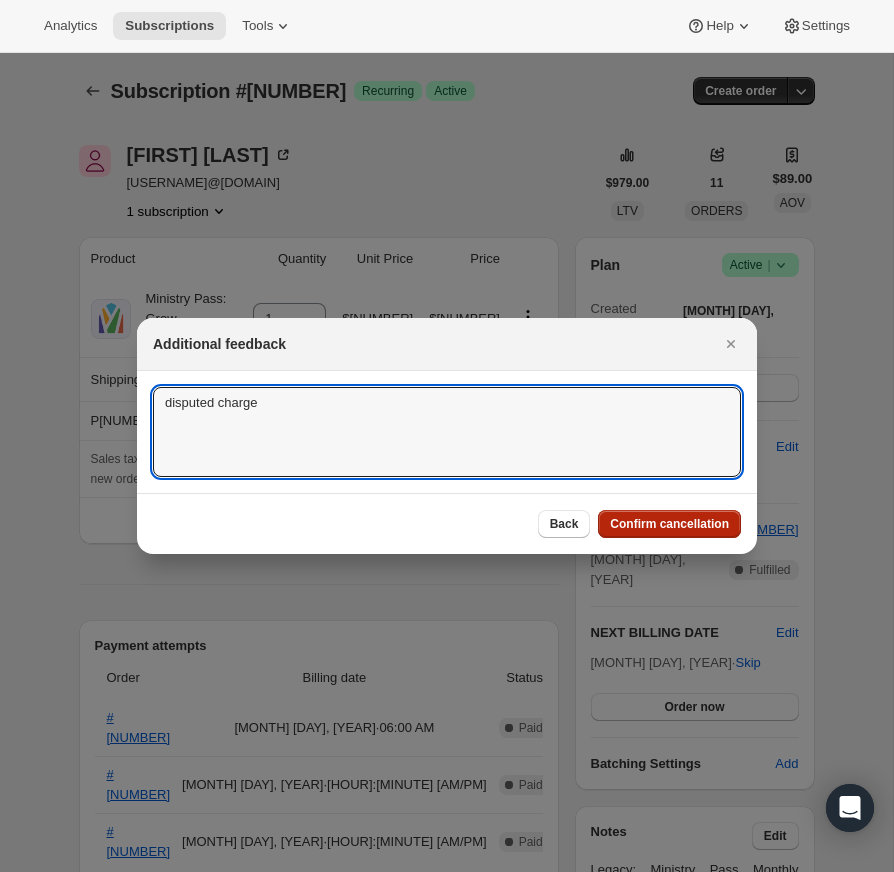 type on "disputed charge" 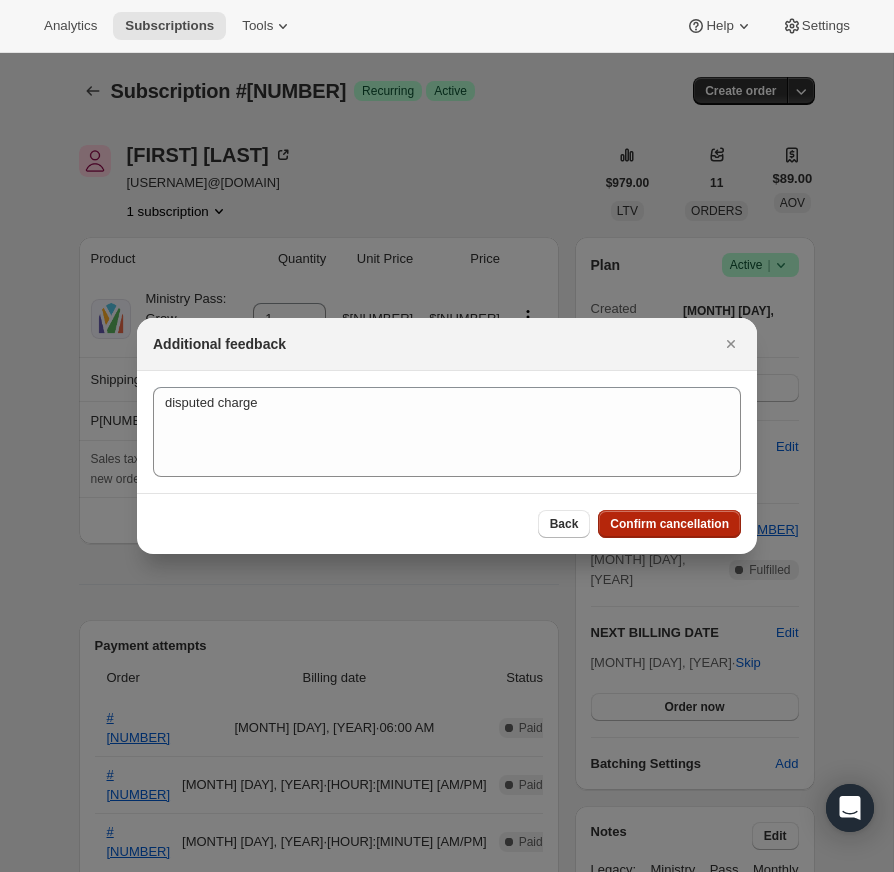 click on "Confirm cancellation" at bounding box center [669, 524] 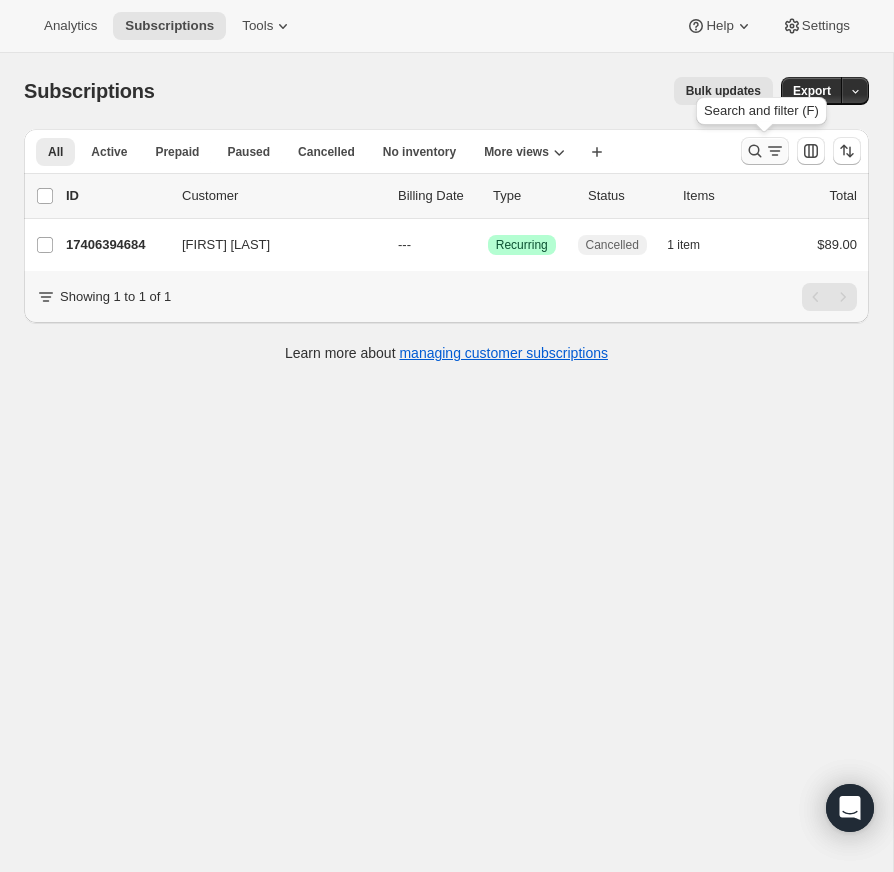 click 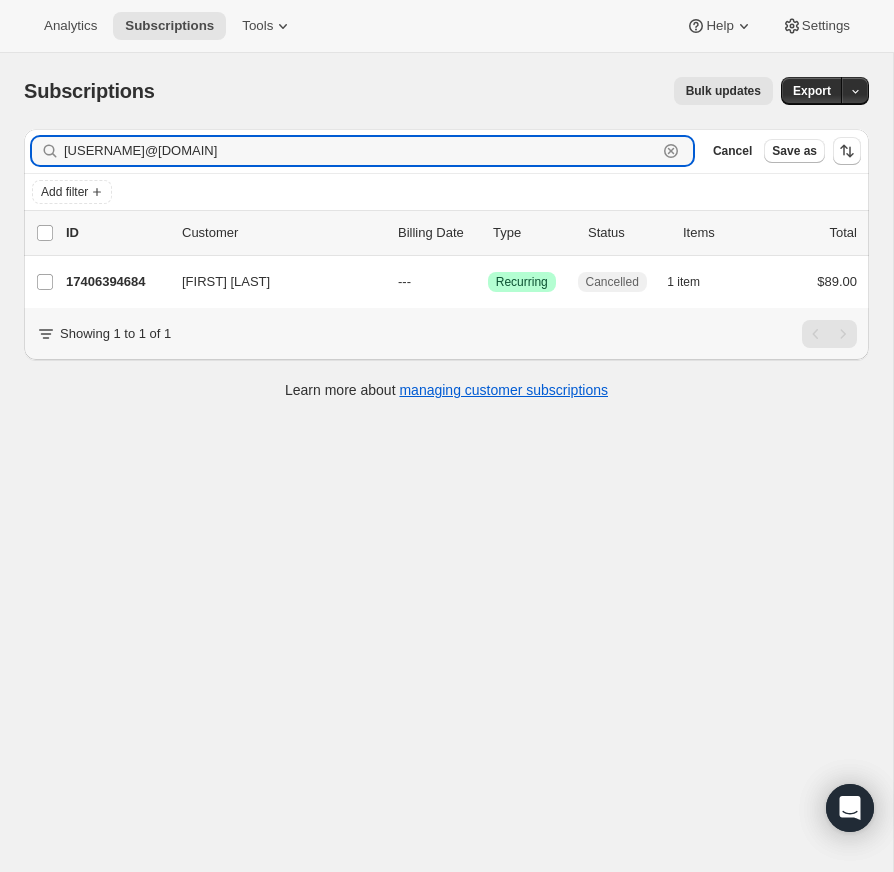 drag, startPoint x: 671, startPoint y: 145, endPoint x: 421, endPoint y: 176, distance: 251.91467 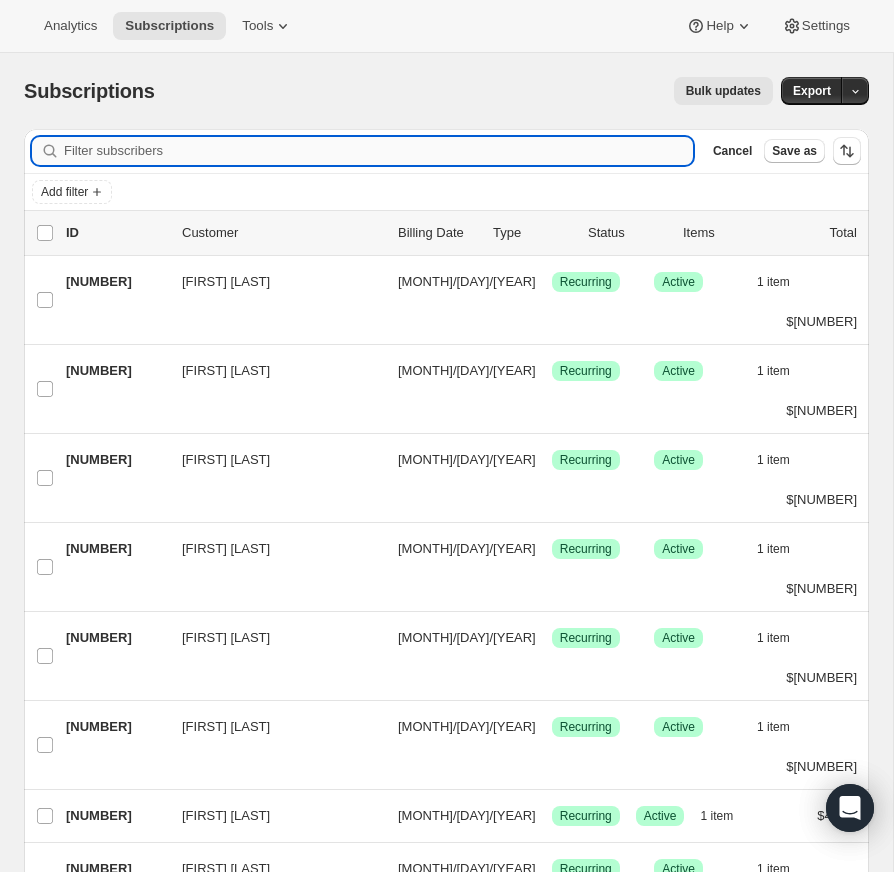 paste on "[USERNAME]@[DOMAIN]" 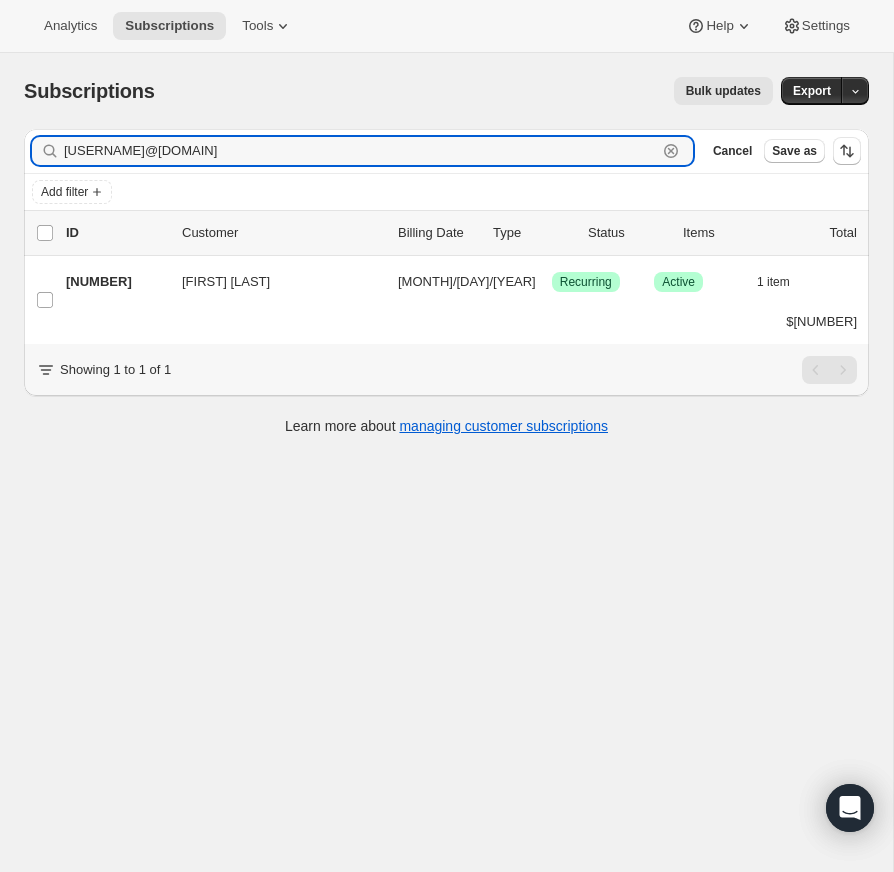 type on "[USERNAME]@[DOMAIN]" 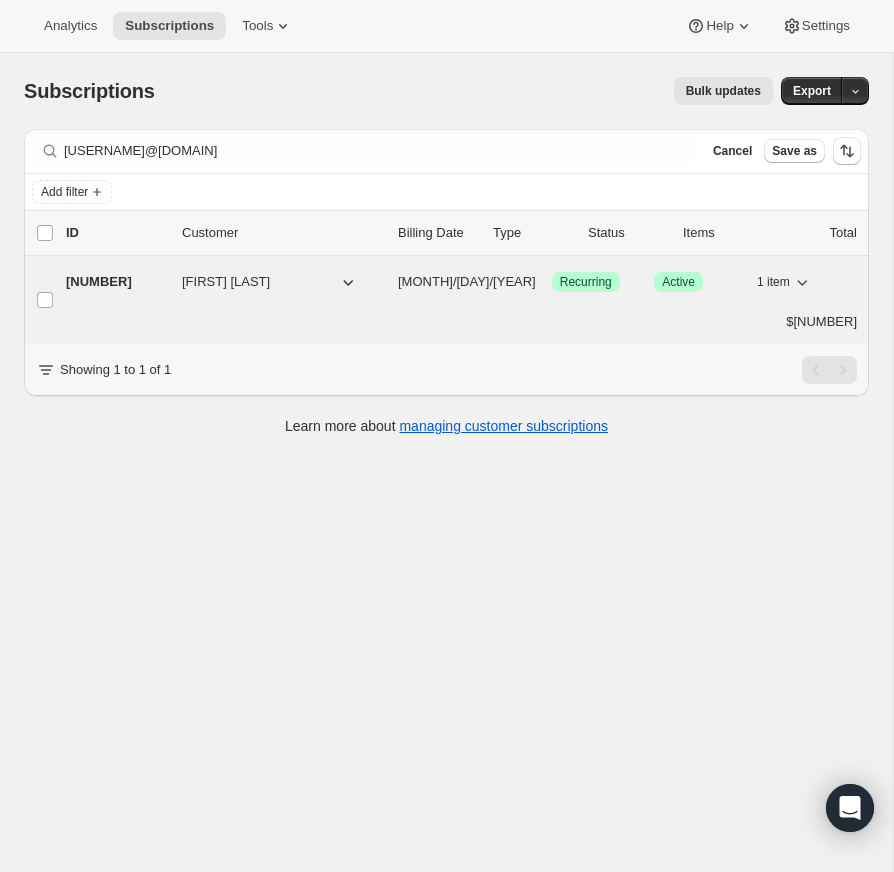 click on "[NUMBER]" at bounding box center [116, 282] 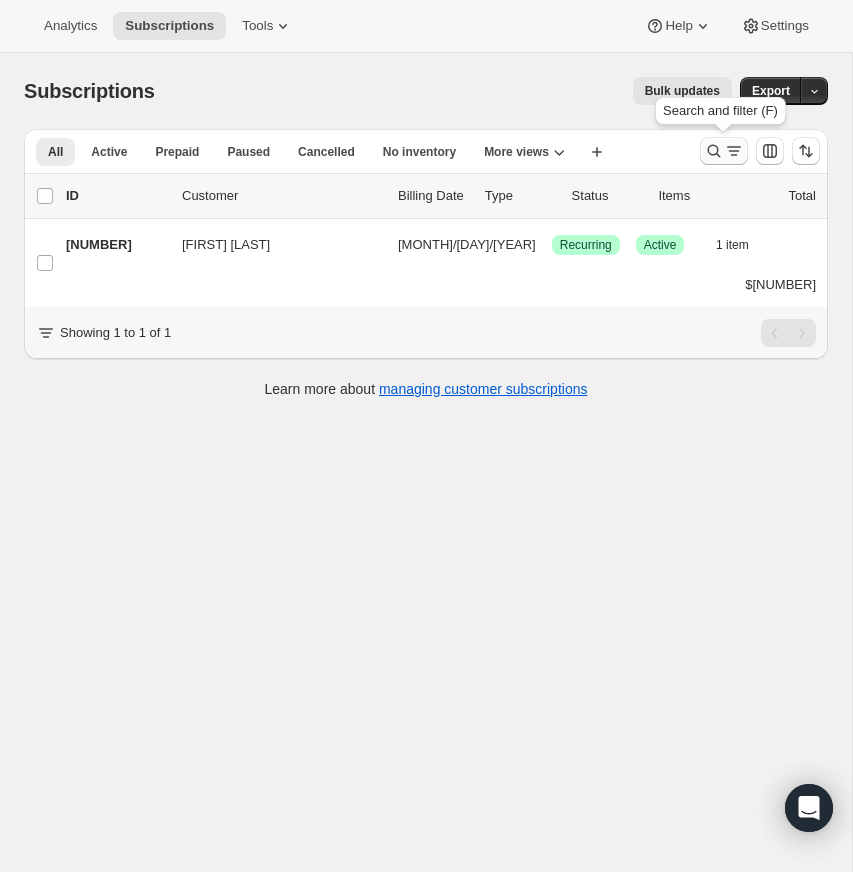 click 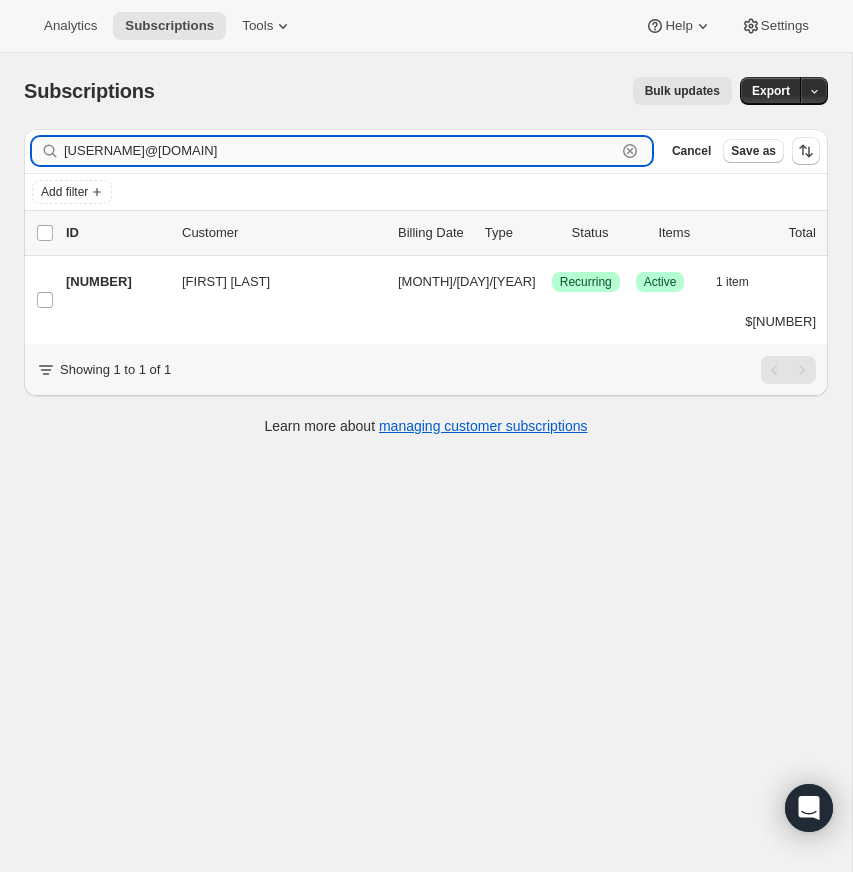 drag, startPoint x: 629, startPoint y: 147, endPoint x: 296, endPoint y: 151, distance: 333.02402 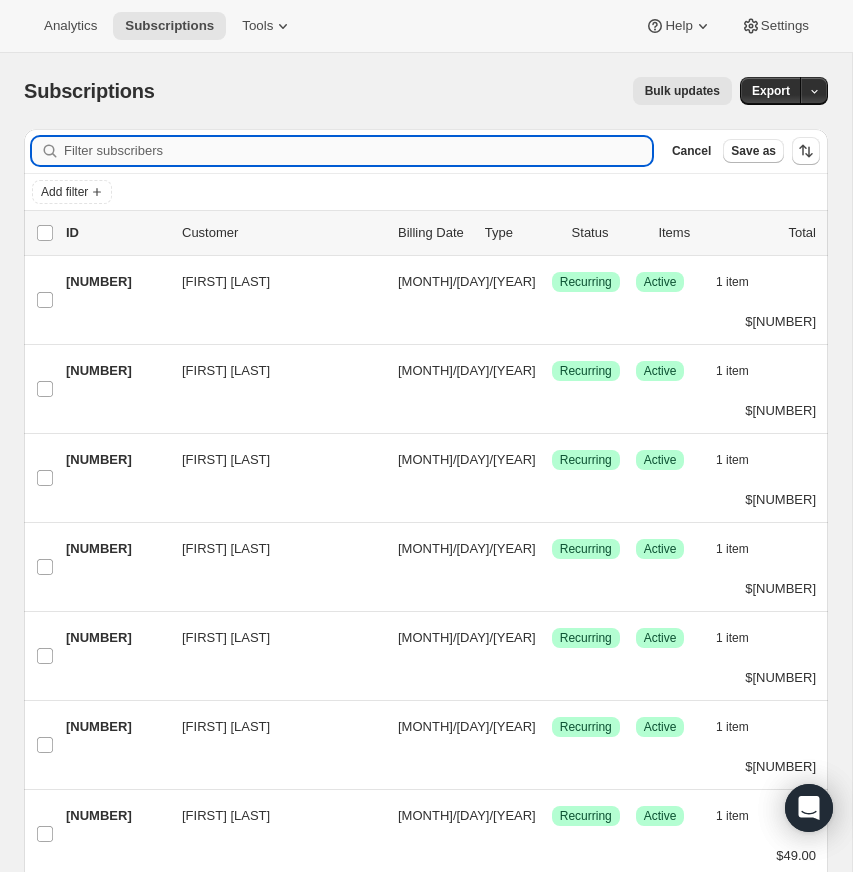 paste on "[USERNAME]@[DOMAIN]" 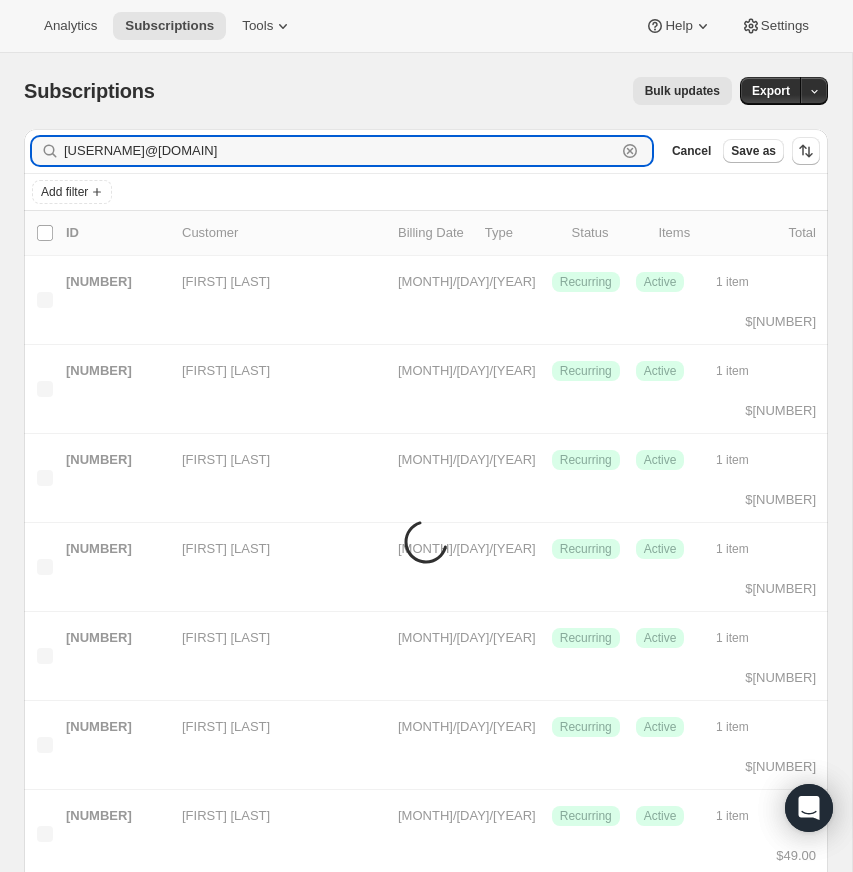 type on "[USERNAME]@[DOMAIN]" 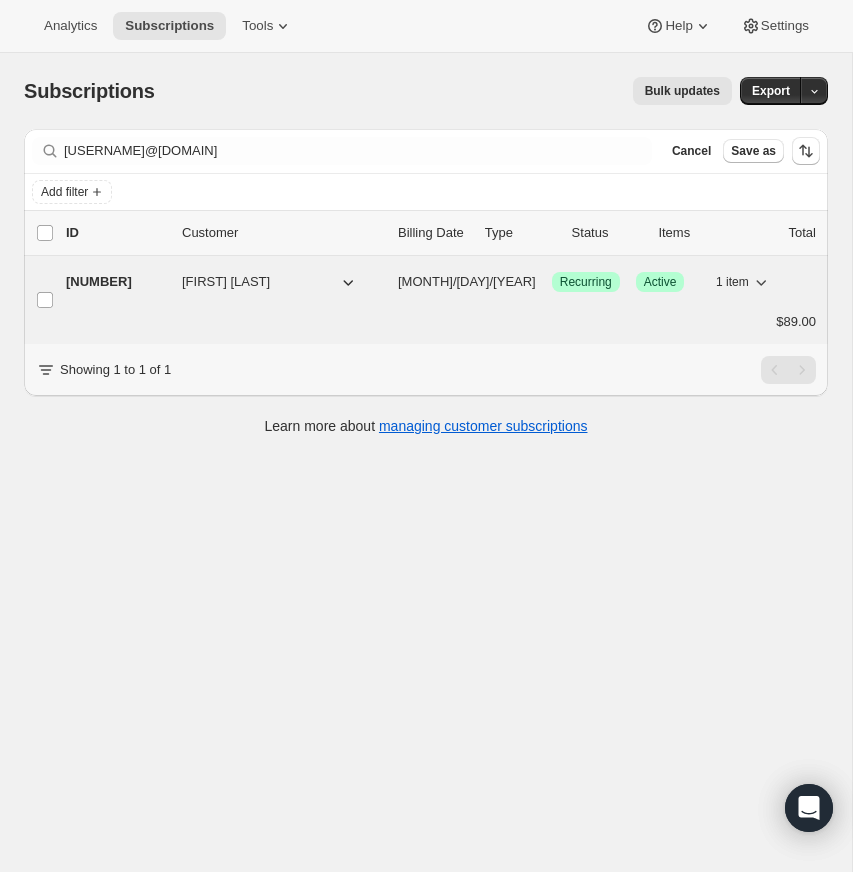 click on "[NUMBER]" at bounding box center [116, 282] 